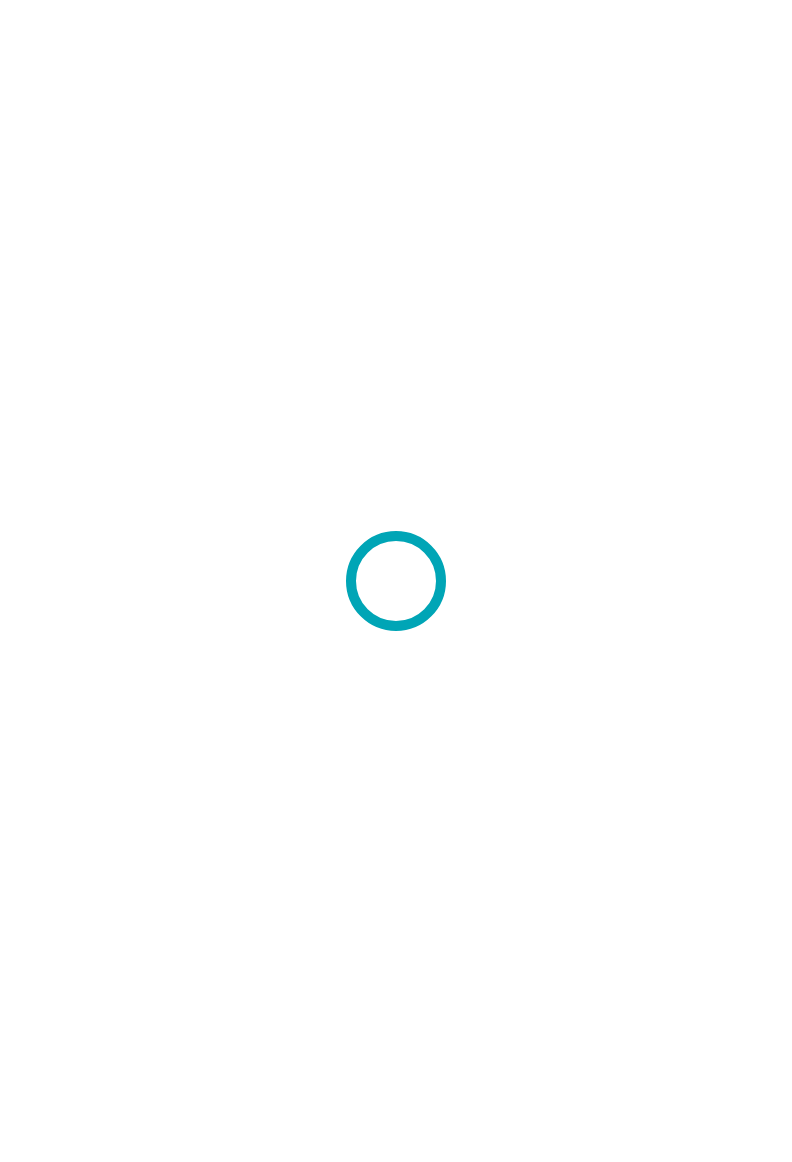 scroll, scrollTop: 0, scrollLeft: 0, axis: both 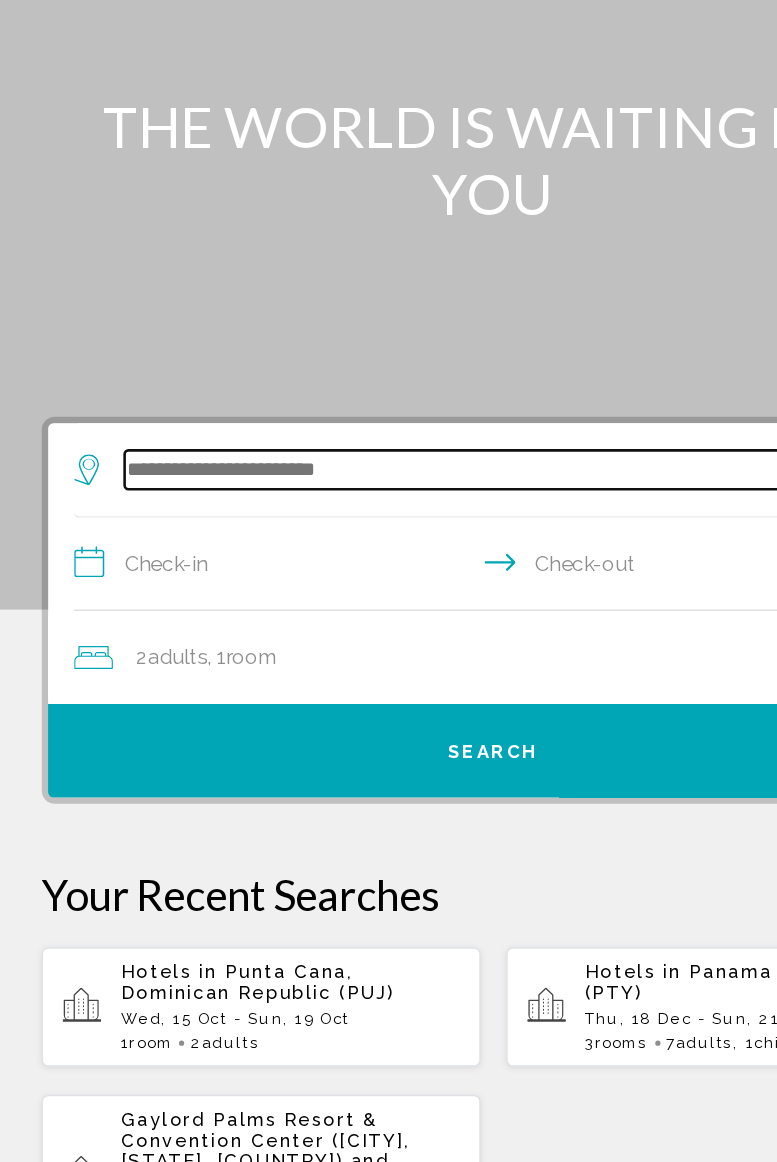 click at bounding box center (393, 492) 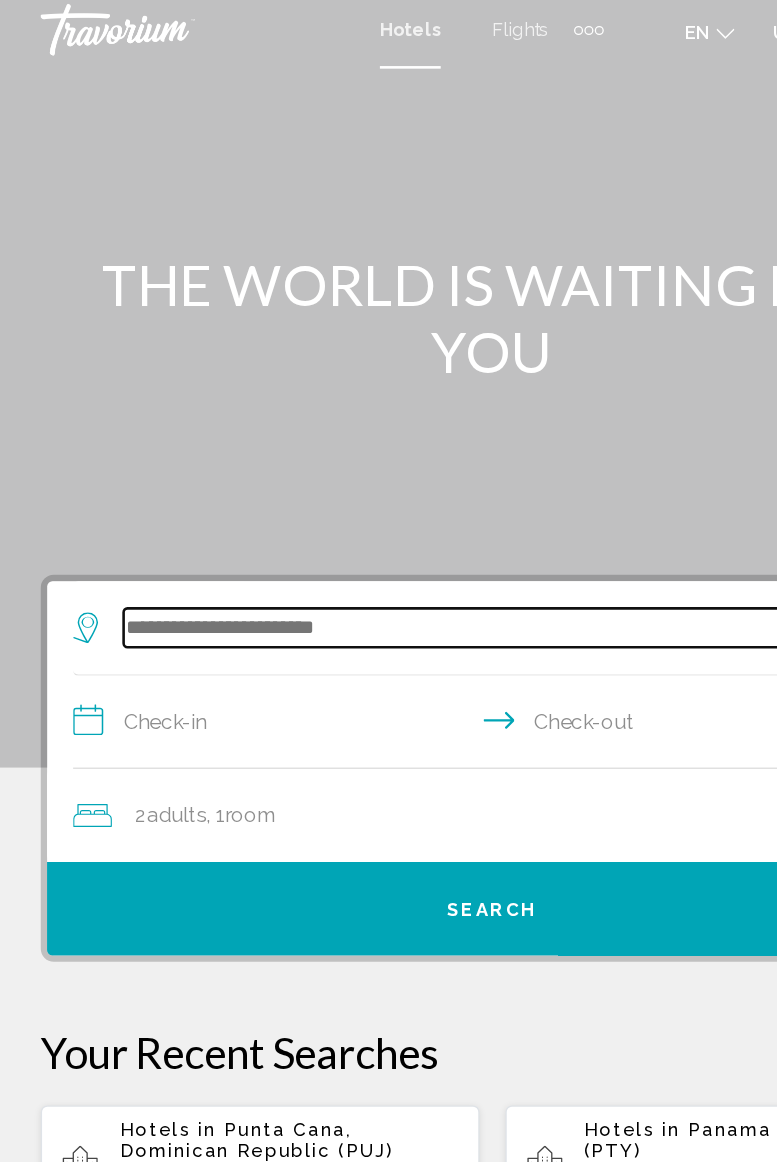 scroll, scrollTop: 4, scrollLeft: 0, axis: vertical 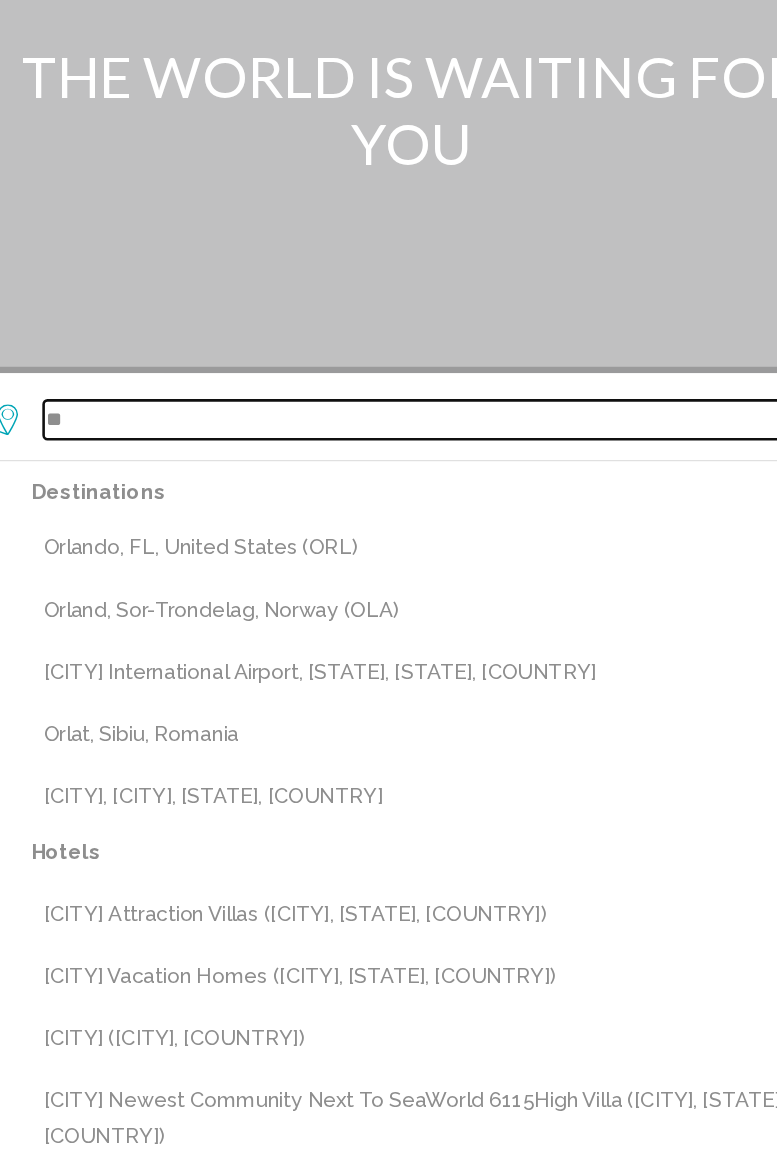 type on "*" 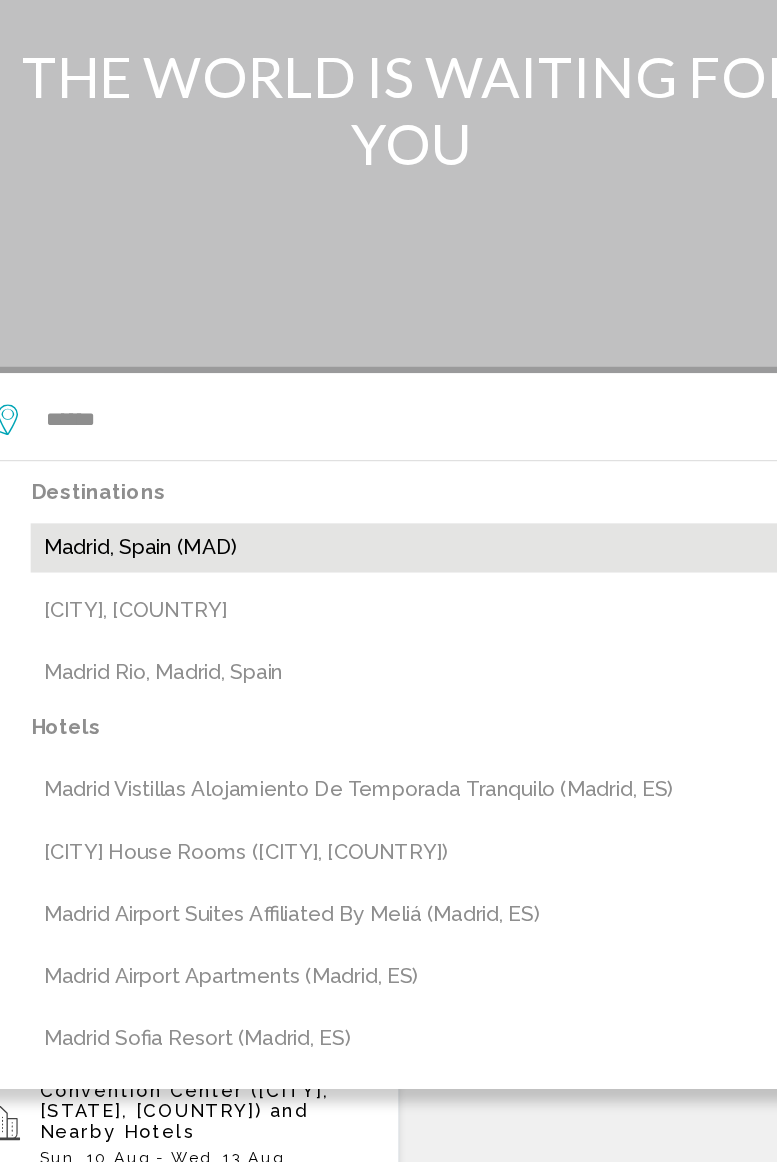 click on "Madrid, Spain (MAD)" at bounding box center [403, 587] 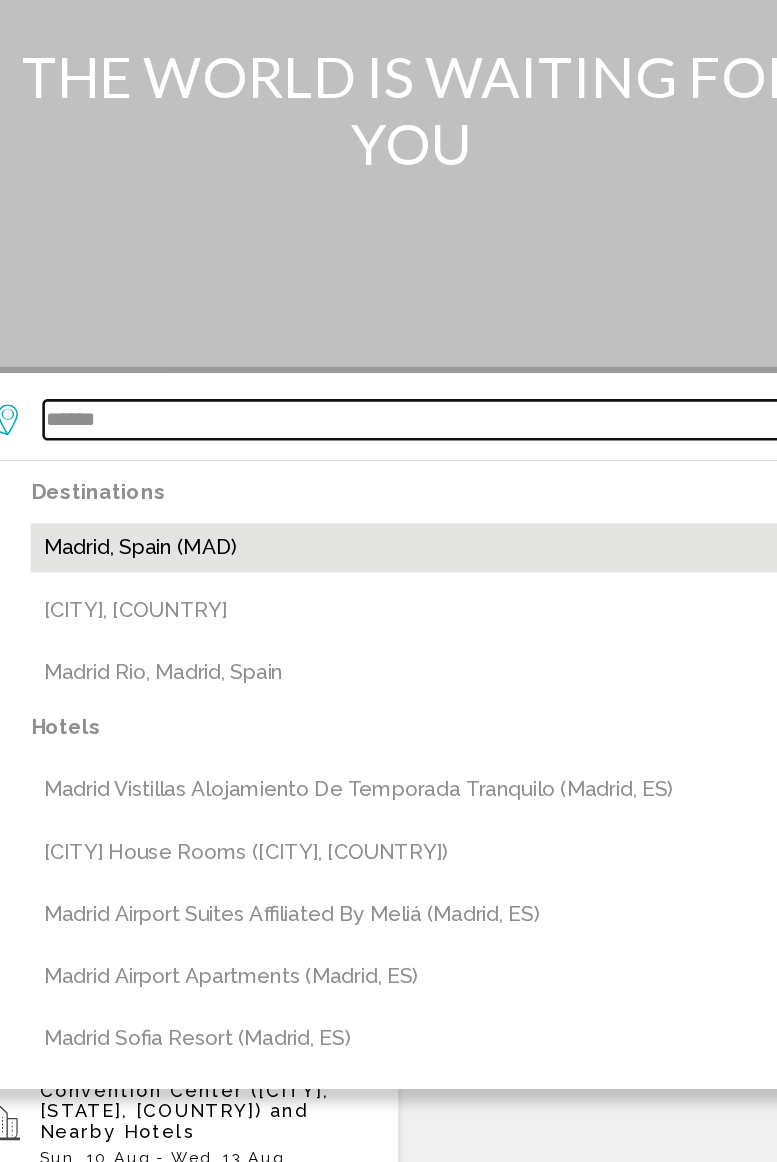 type on "**********" 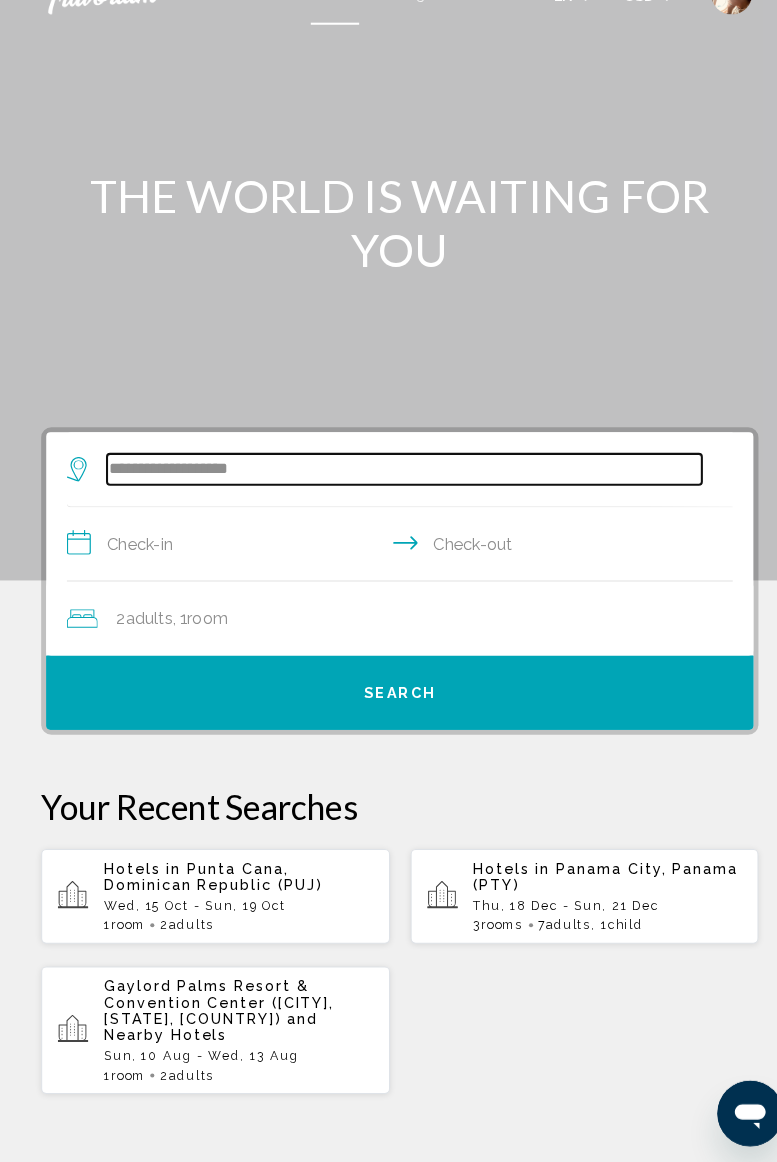 scroll, scrollTop: 4, scrollLeft: 0, axis: vertical 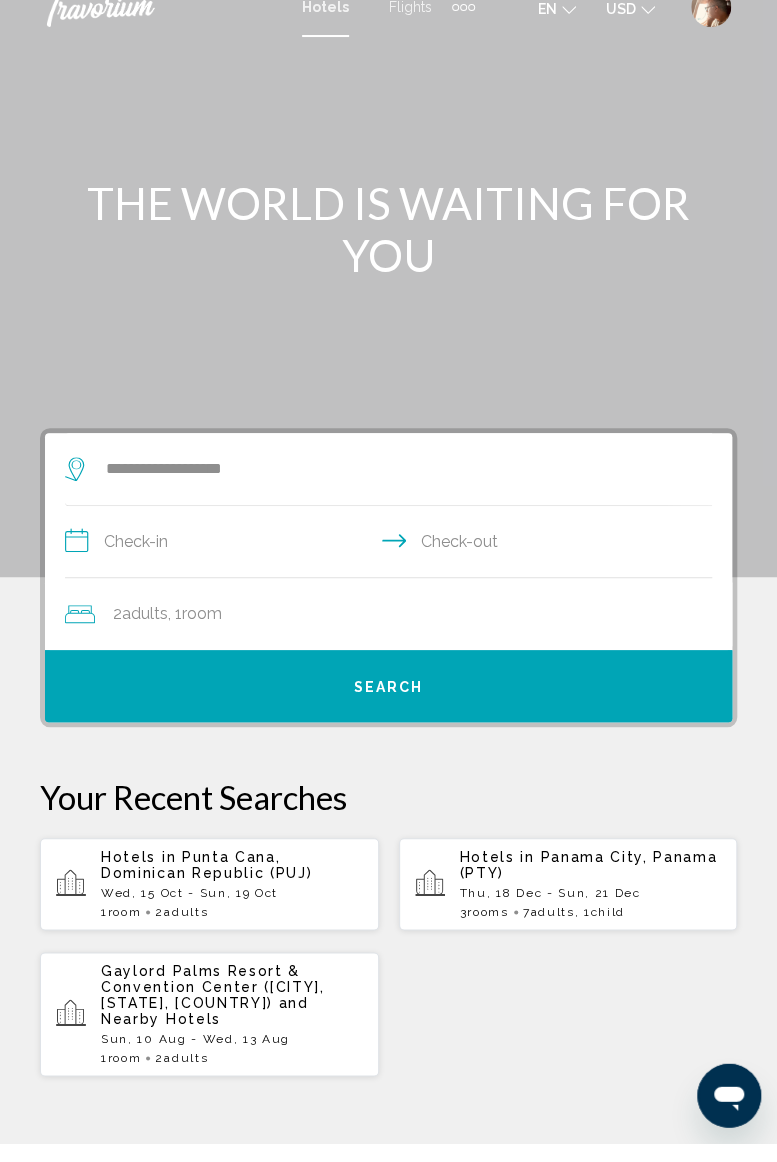click on "**********" at bounding box center (392, 563) 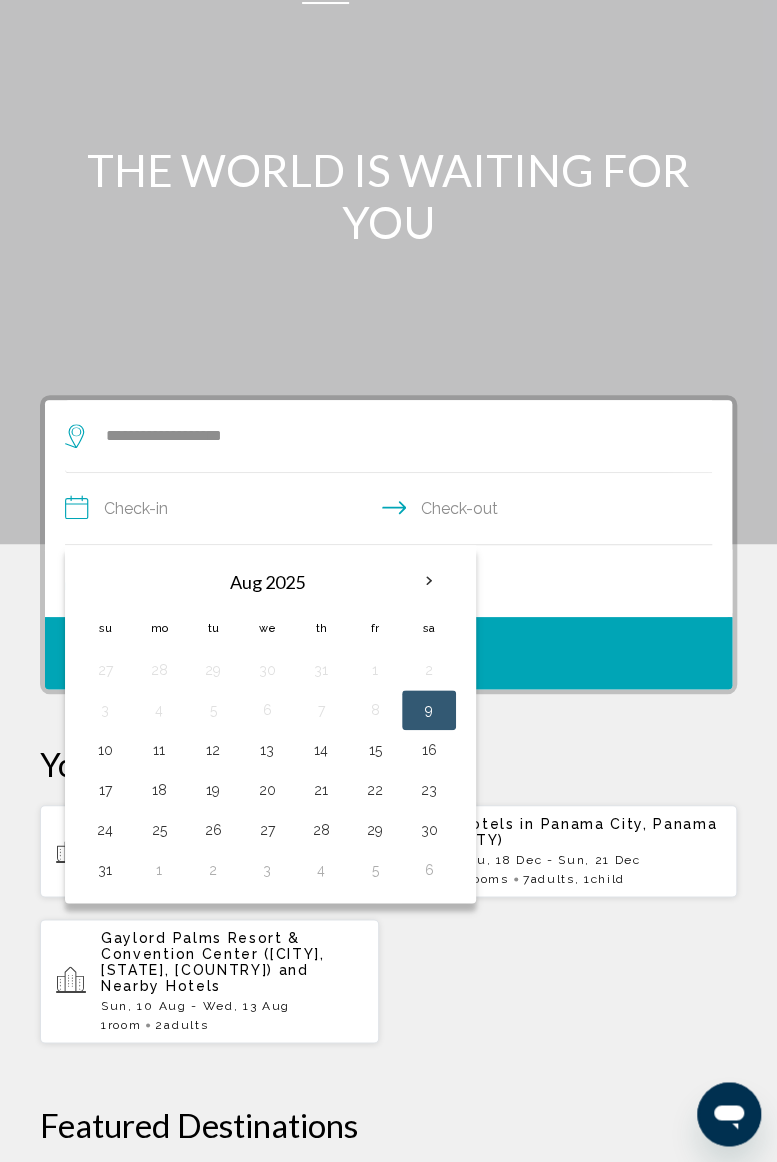 scroll, scrollTop: 58, scrollLeft: 0, axis: vertical 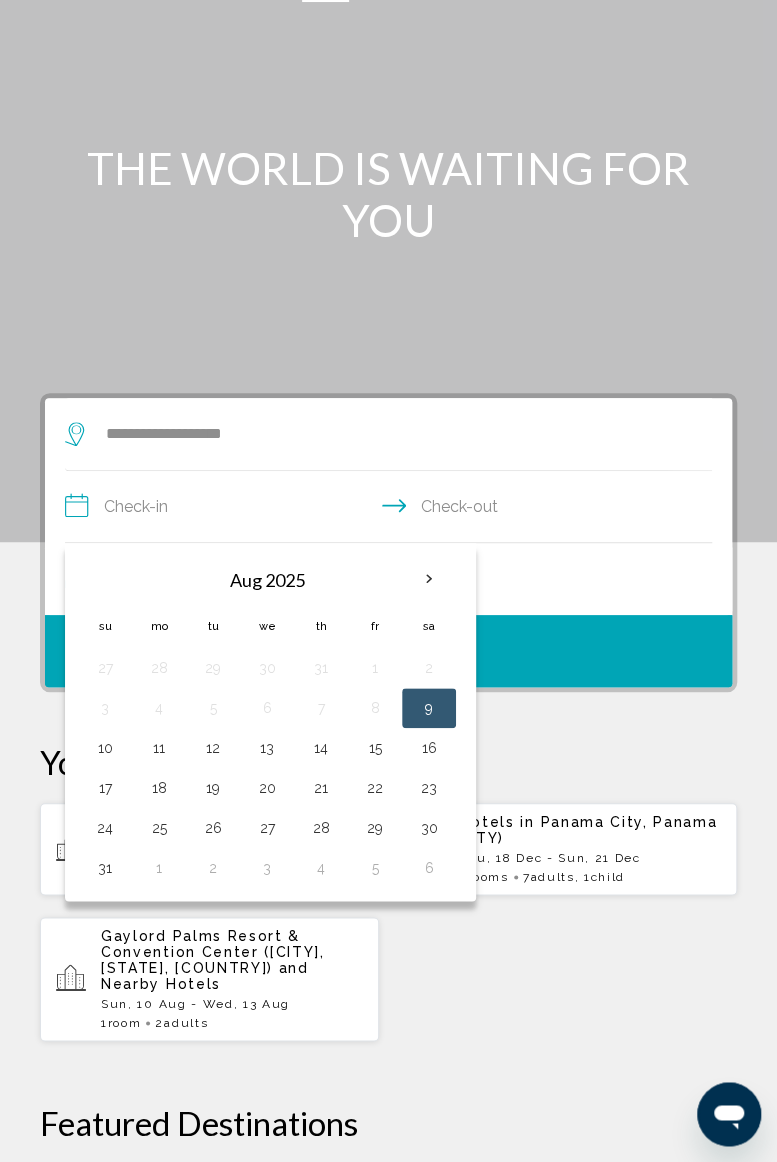 click at bounding box center (429, 579) 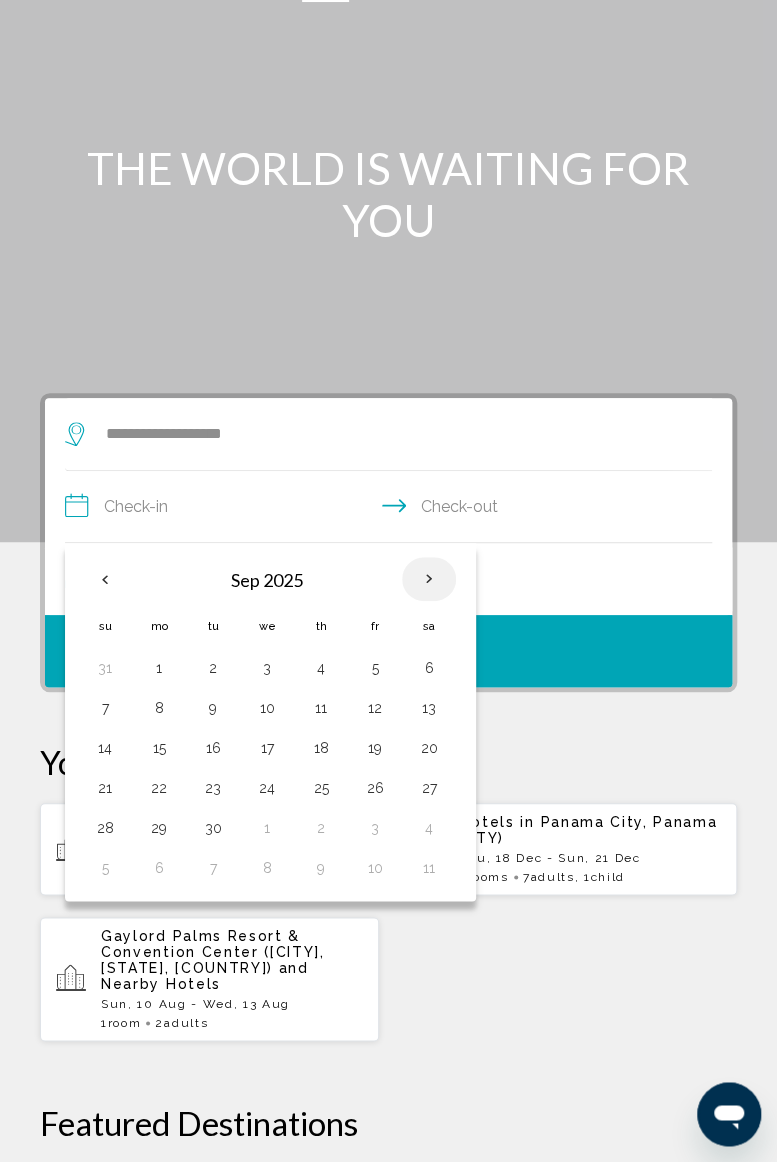 click at bounding box center [429, 579] 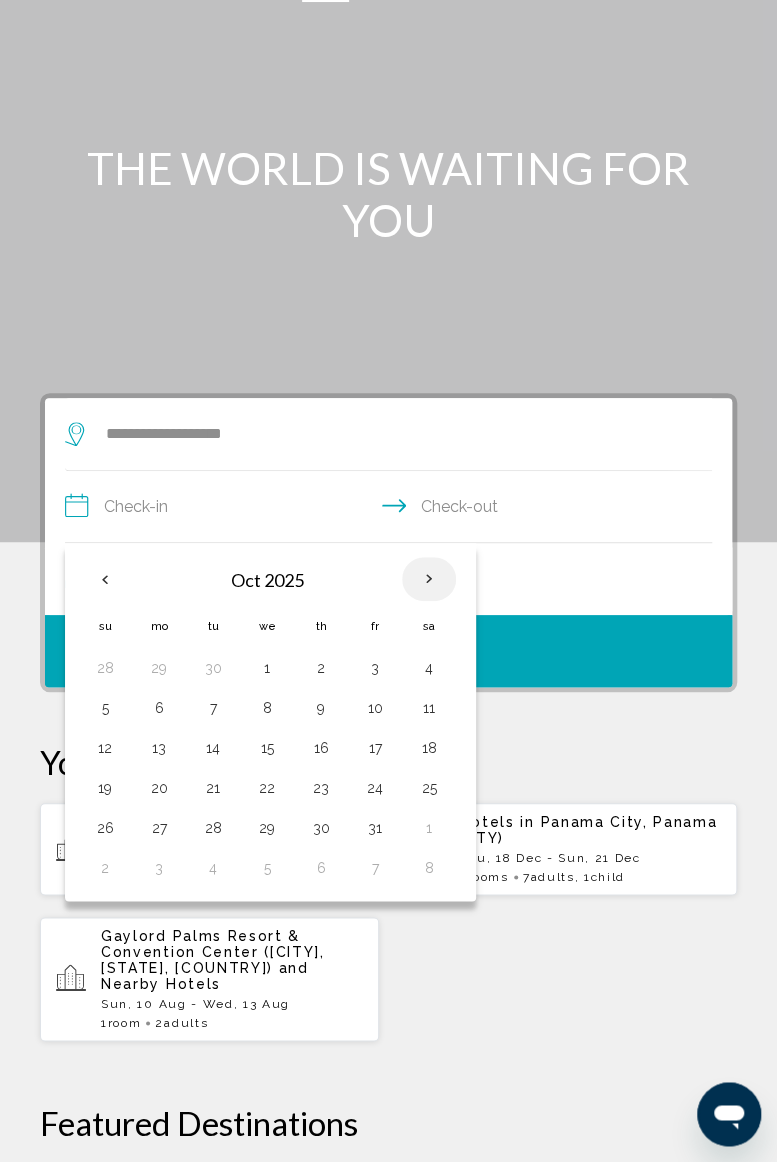 click at bounding box center [429, 579] 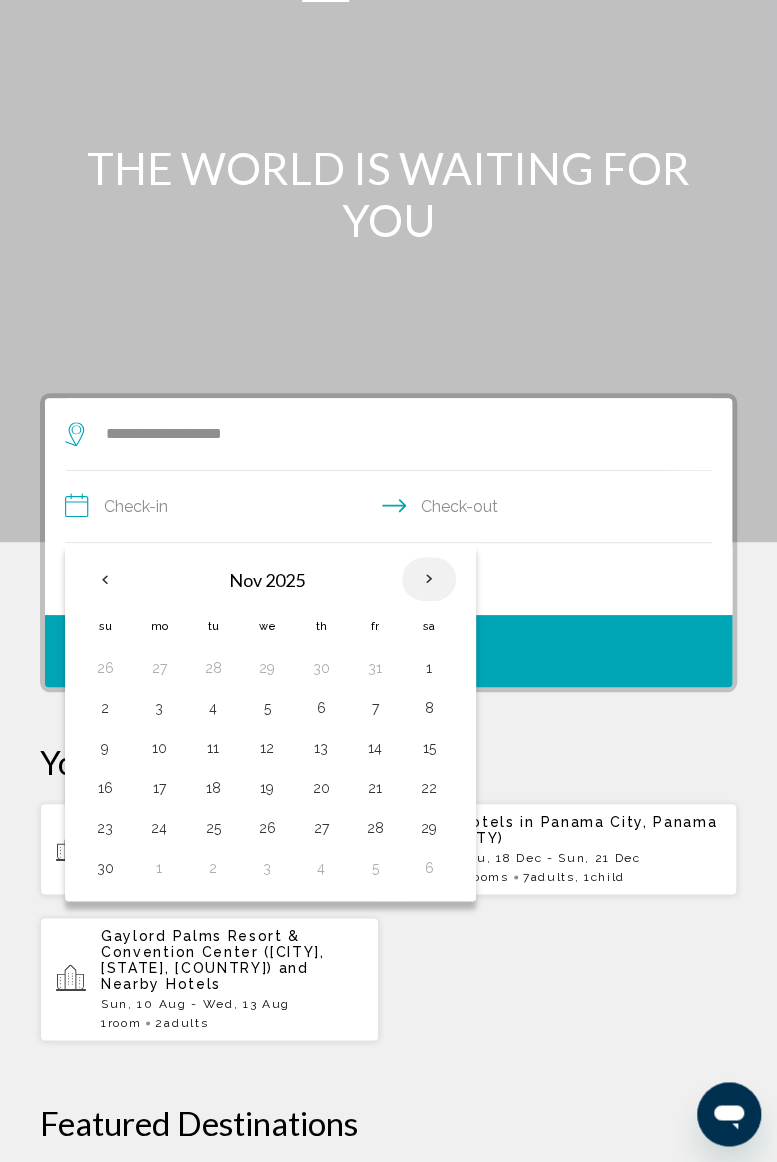 click at bounding box center [429, 579] 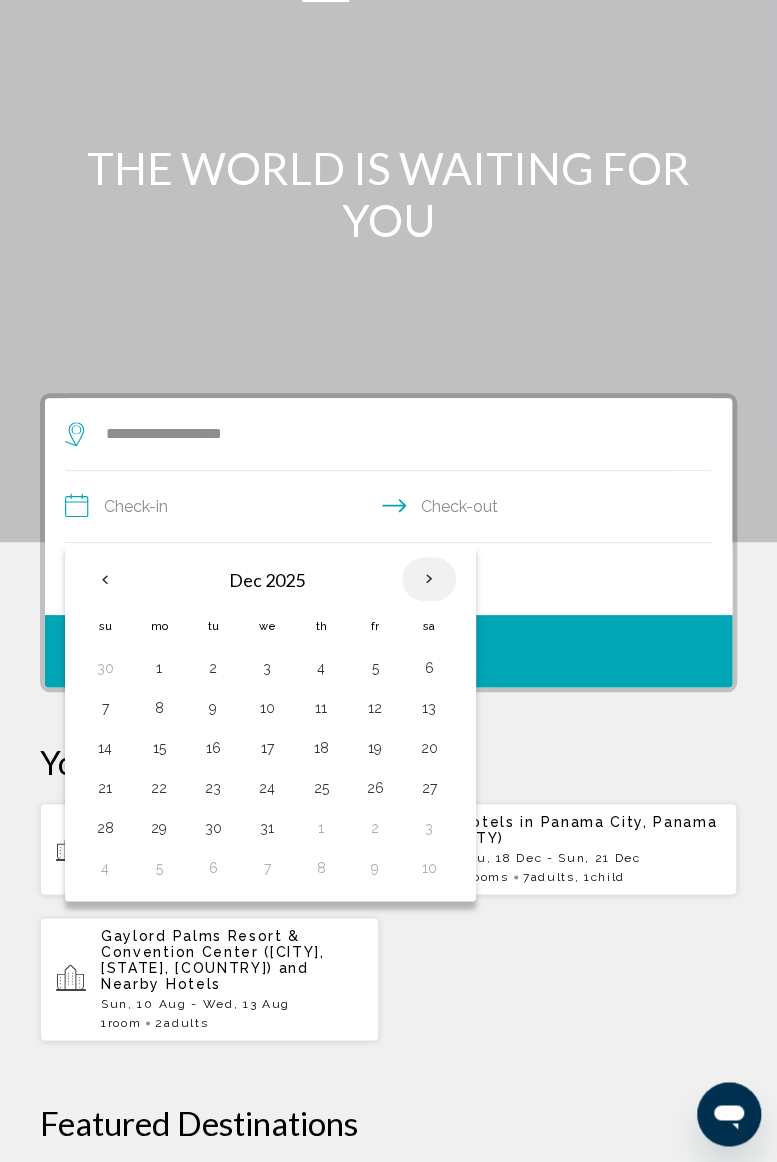 click at bounding box center (429, 579) 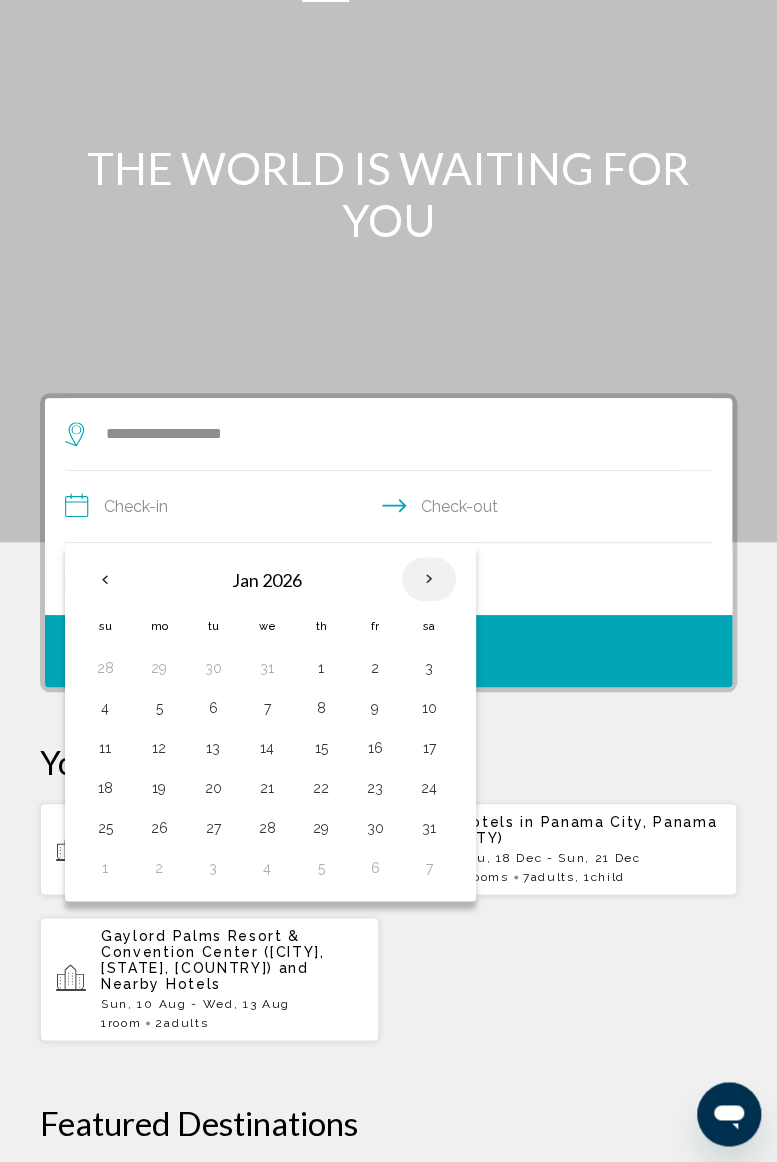 click at bounding box center [429, 579] 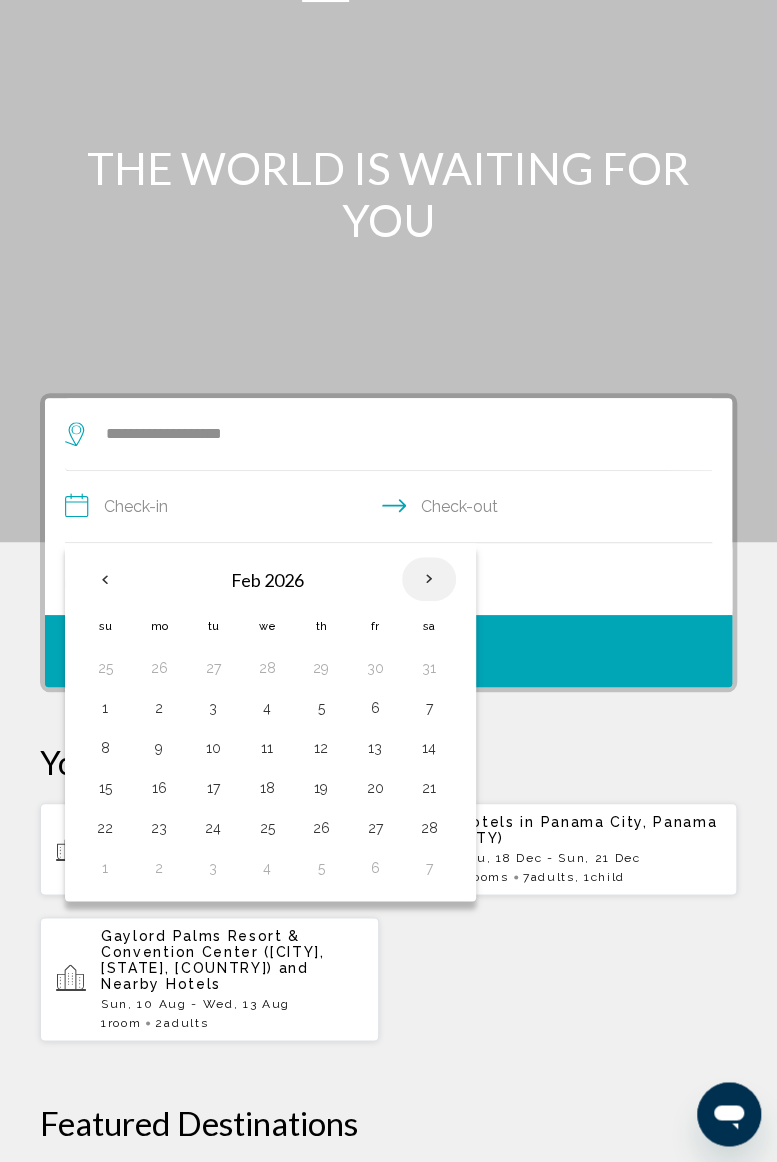 click at bounding box center [105, 579] 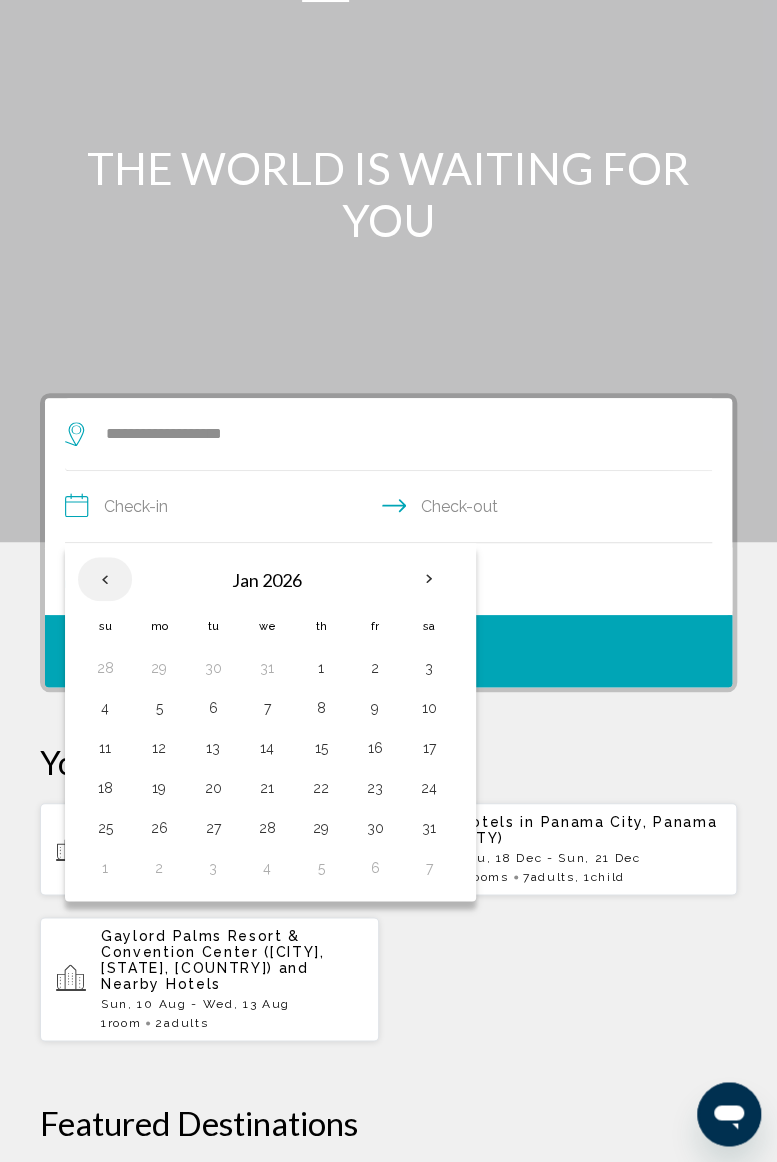 click at bounding box center [105, 579] 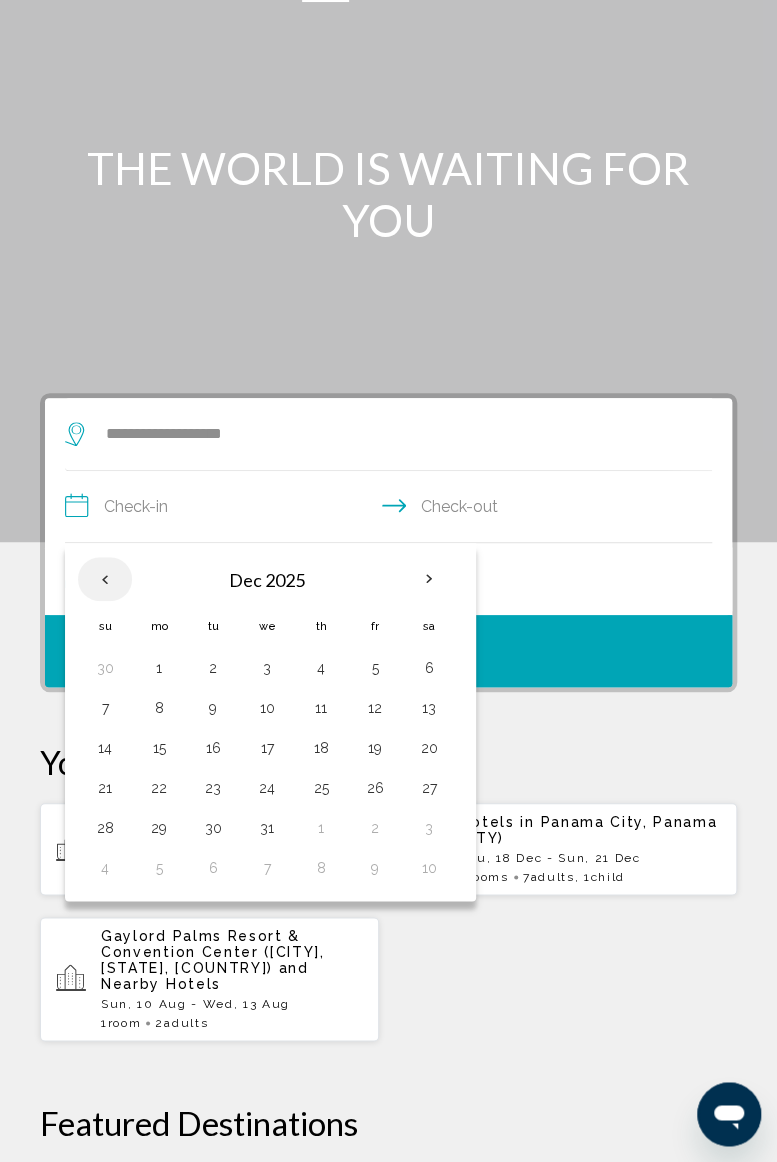 click at bounding box center (105, 579) 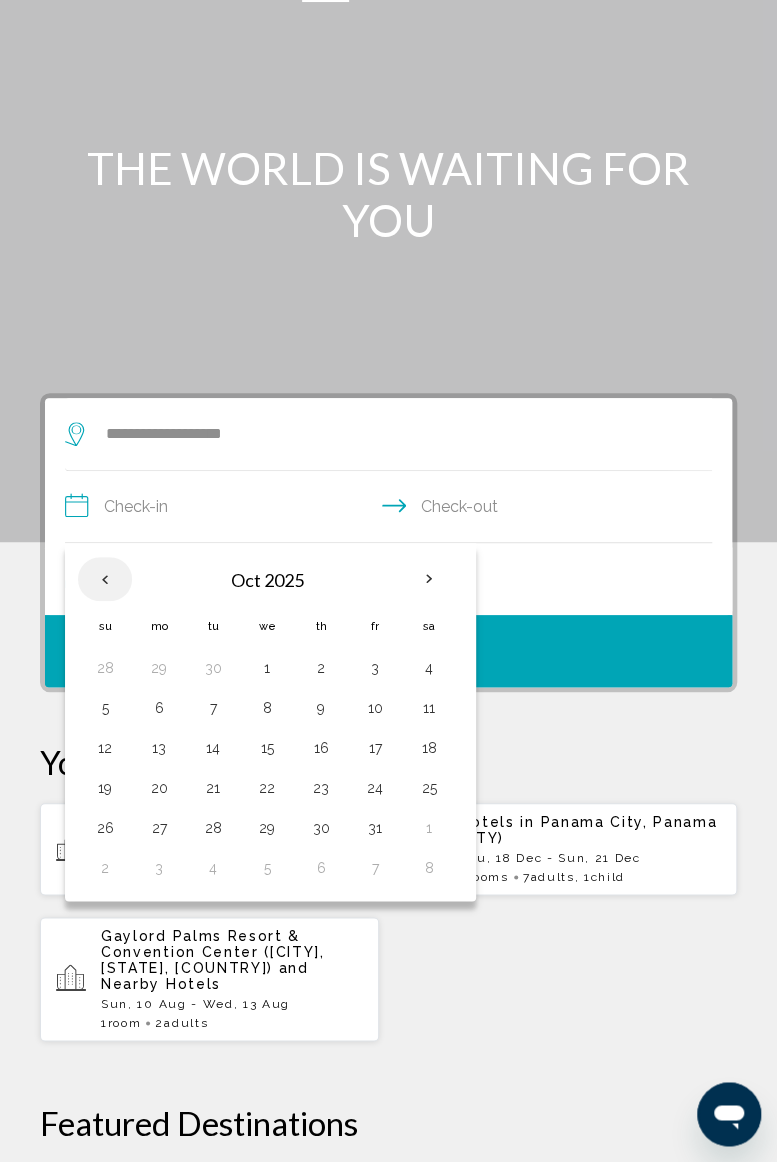 click at bounding box center (429, 579) 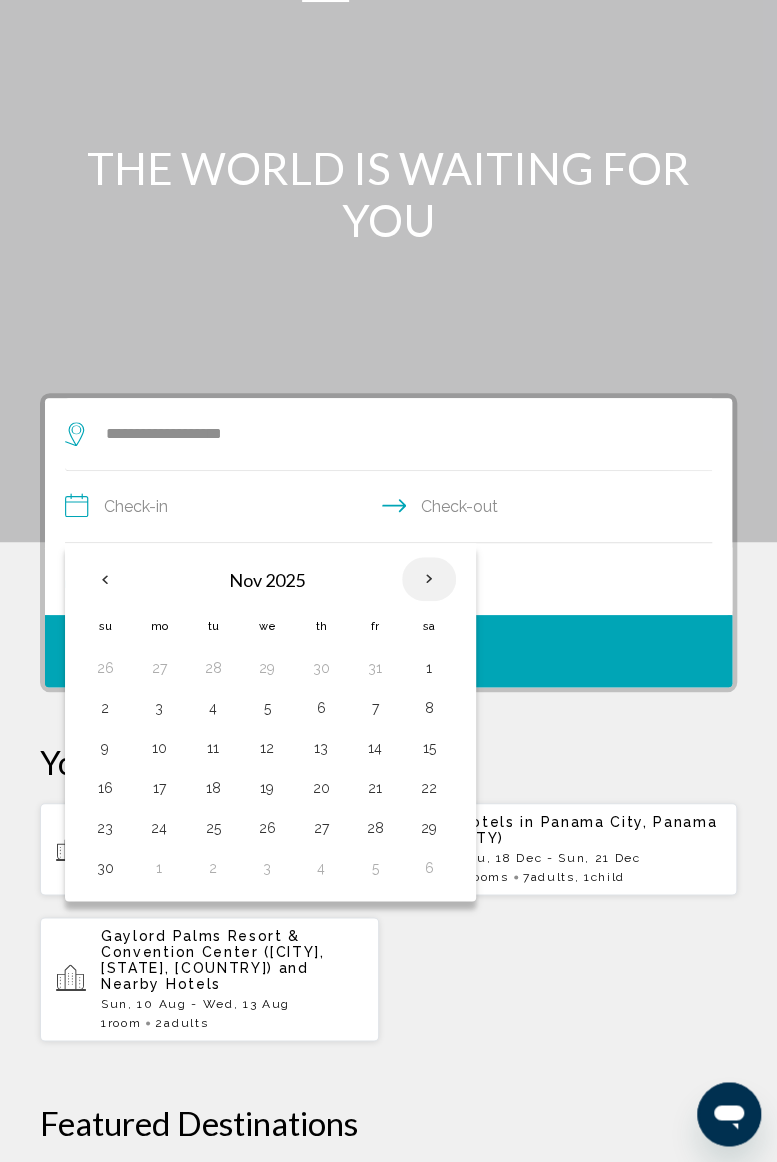 click at bounding box center (429, 579) 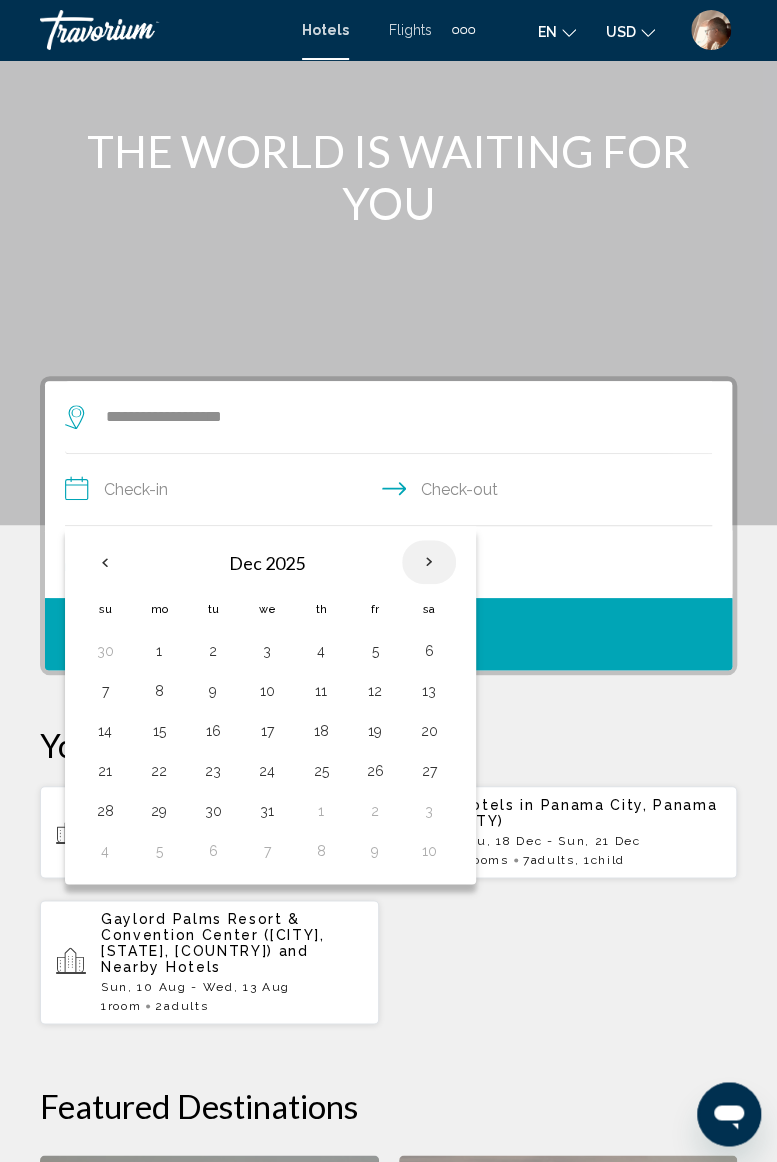 scroll, scrollTop: 74, scrollLeft: 0, axis: vertical 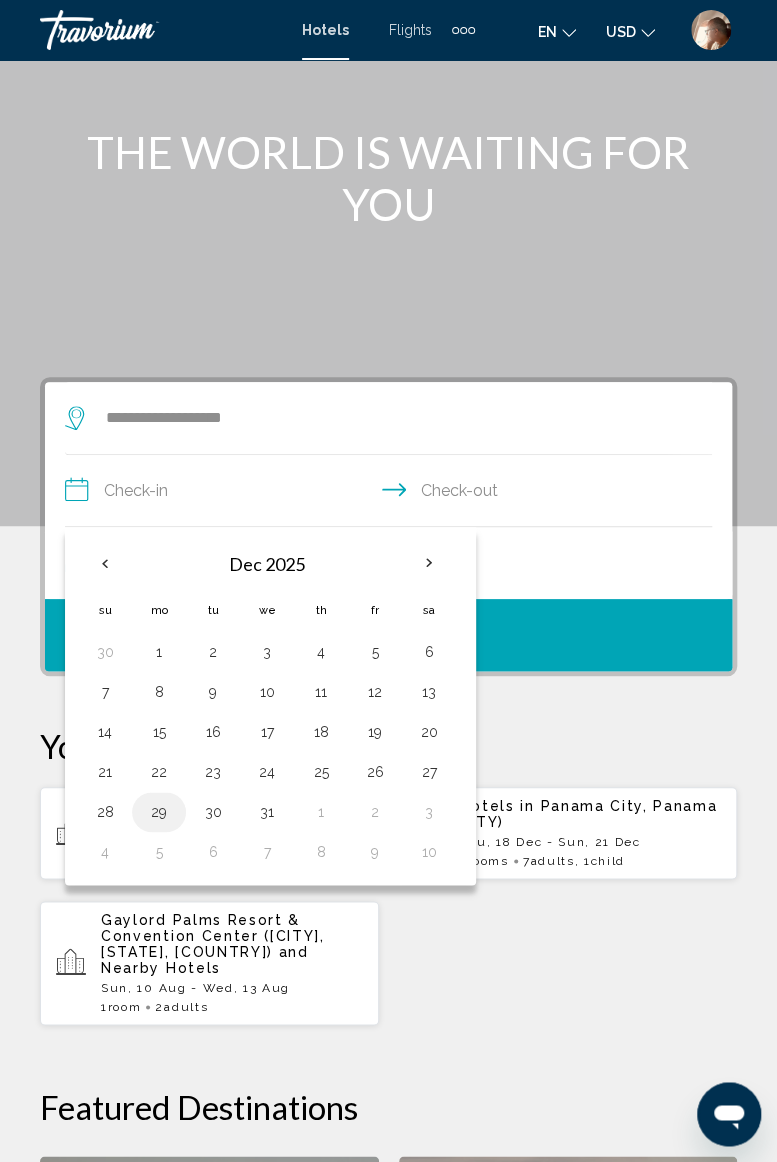 click on "29" at bounding box center (159, 812) 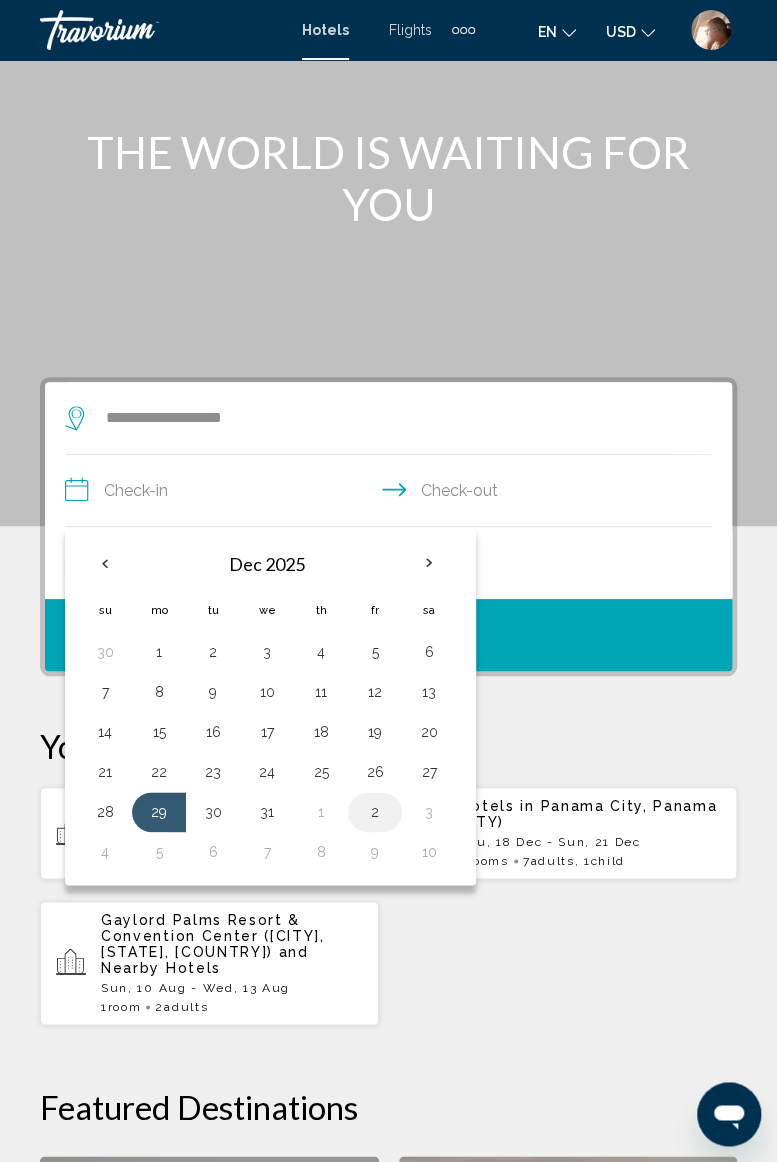 click on "2" at bounding box center (375, 812) 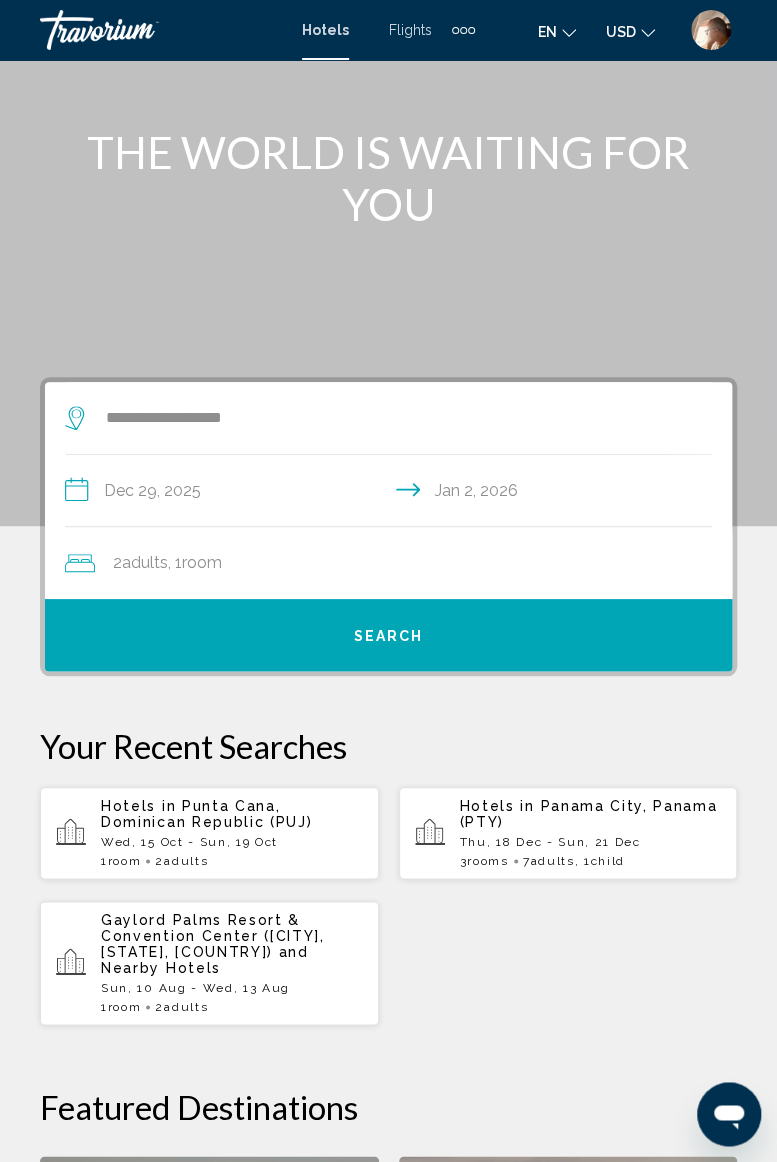 click on "2  Adult Adults , 1  Room rooms" 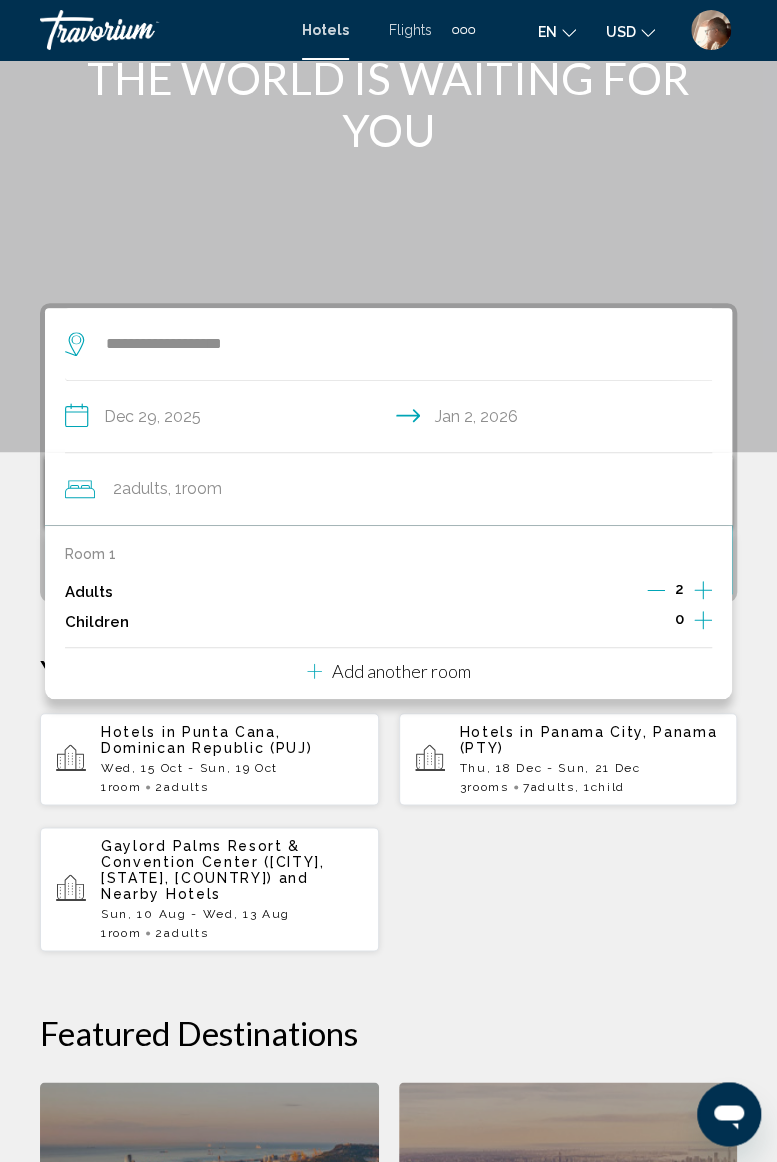 scroll, scrollTop: 148, scrollLeft: 0, axis: vertical 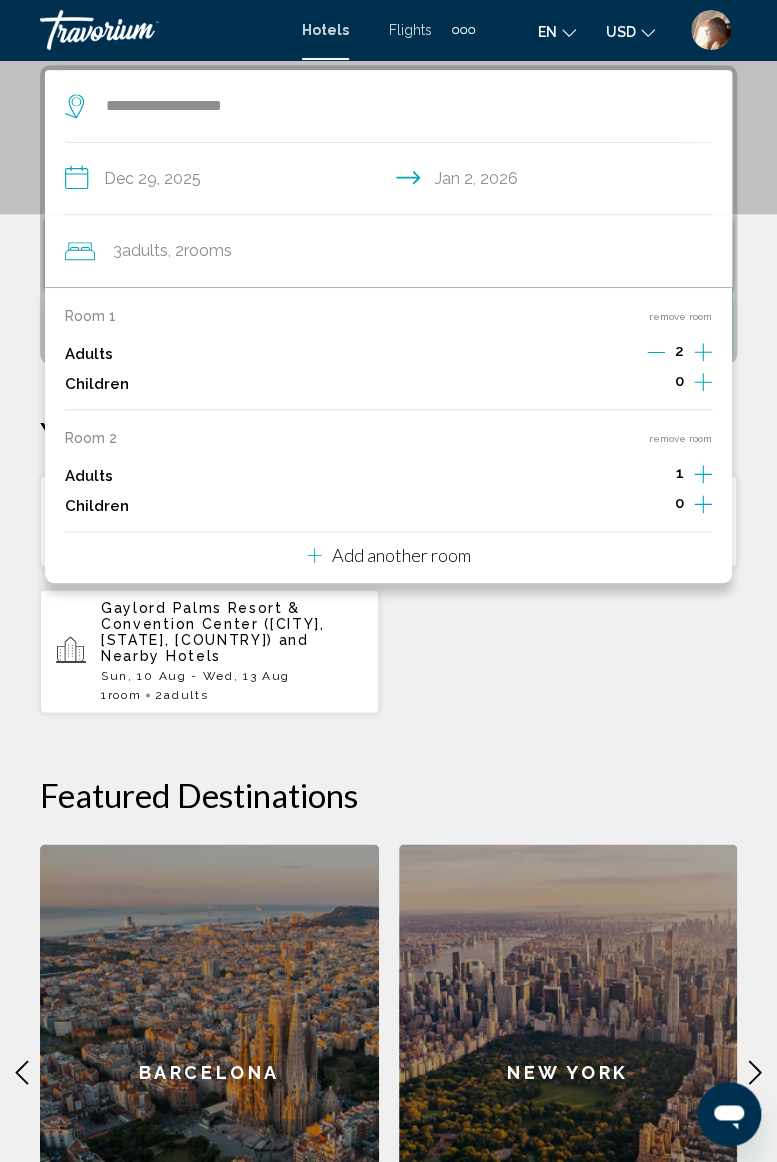 click on "Add another room" at bounding box center [401, 555] 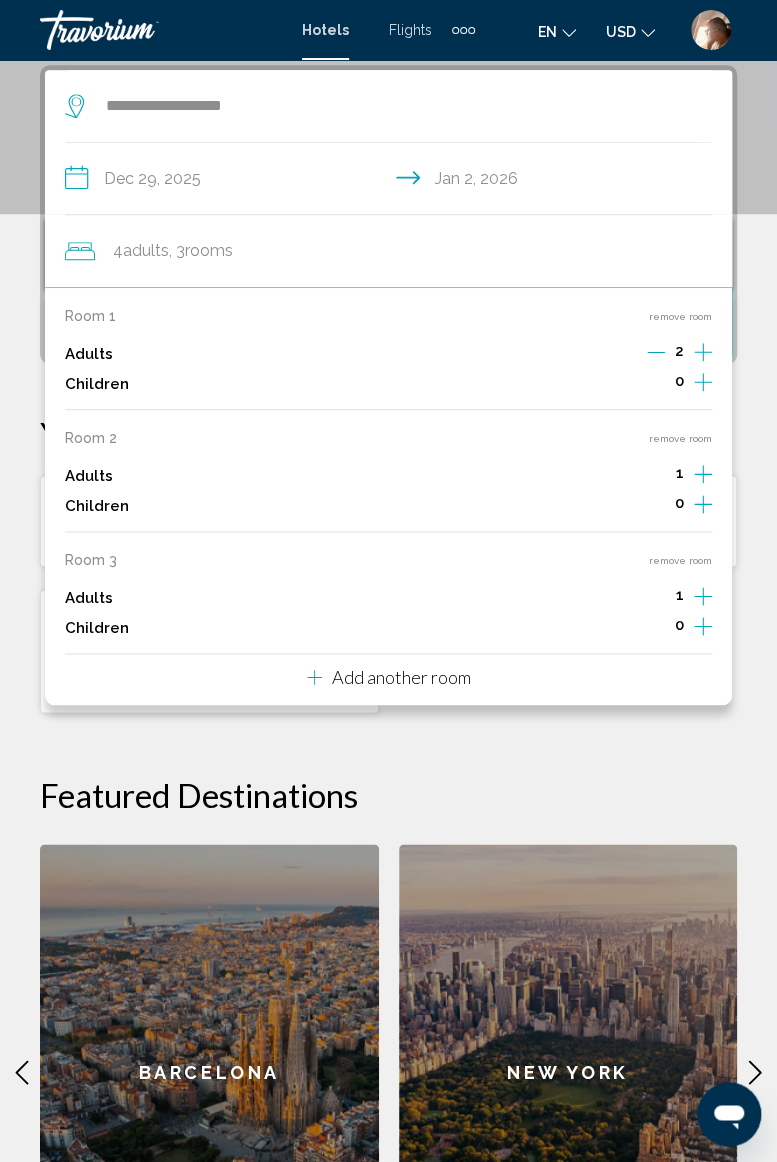 click on "Add another room" at bounding box center [401, 677] 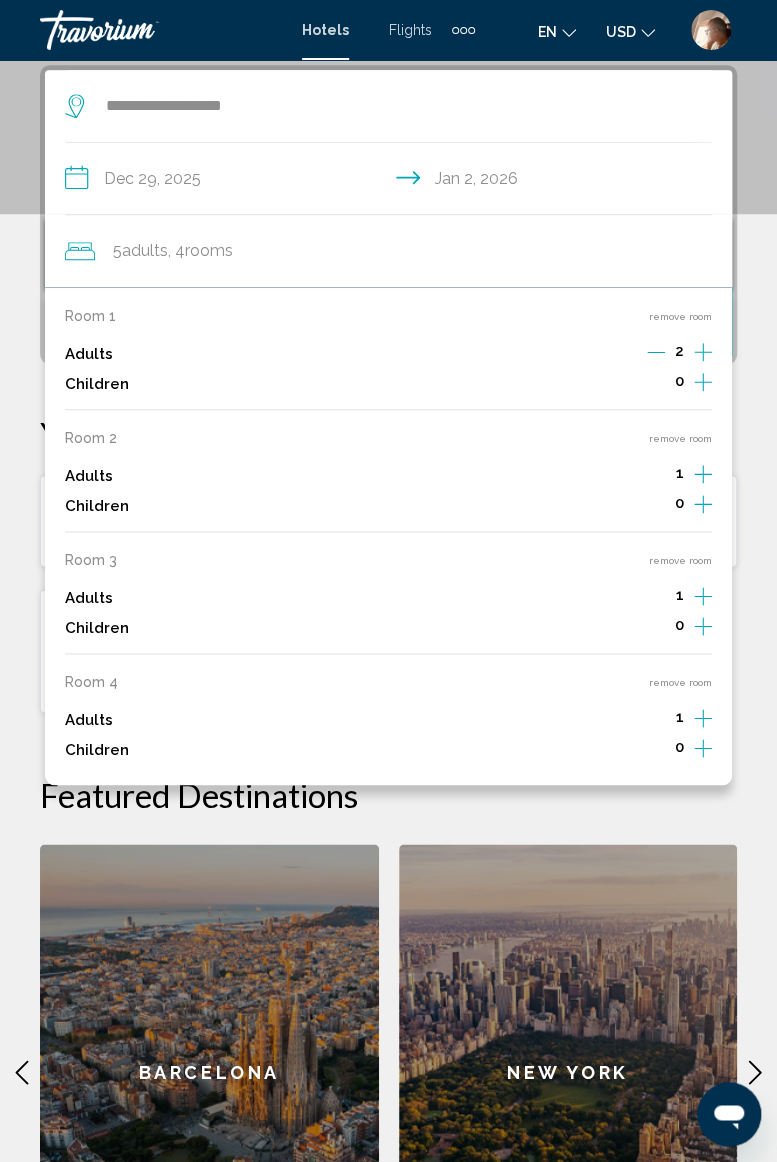 click 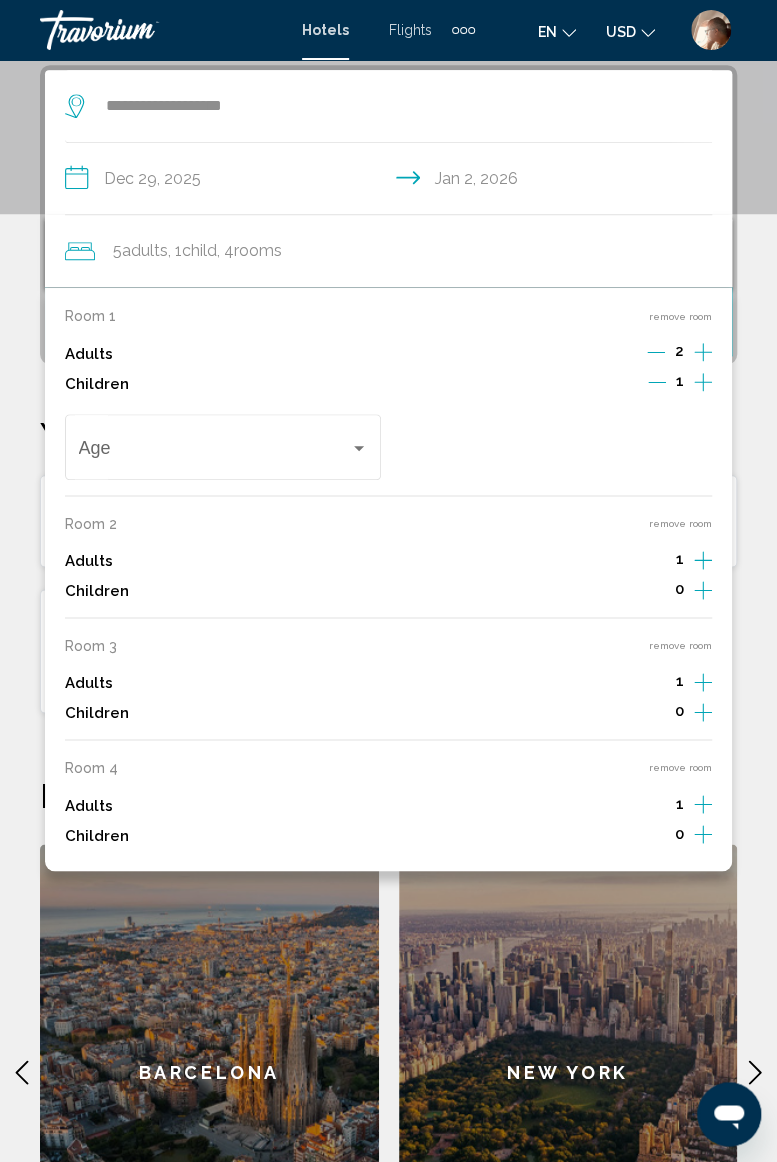 click 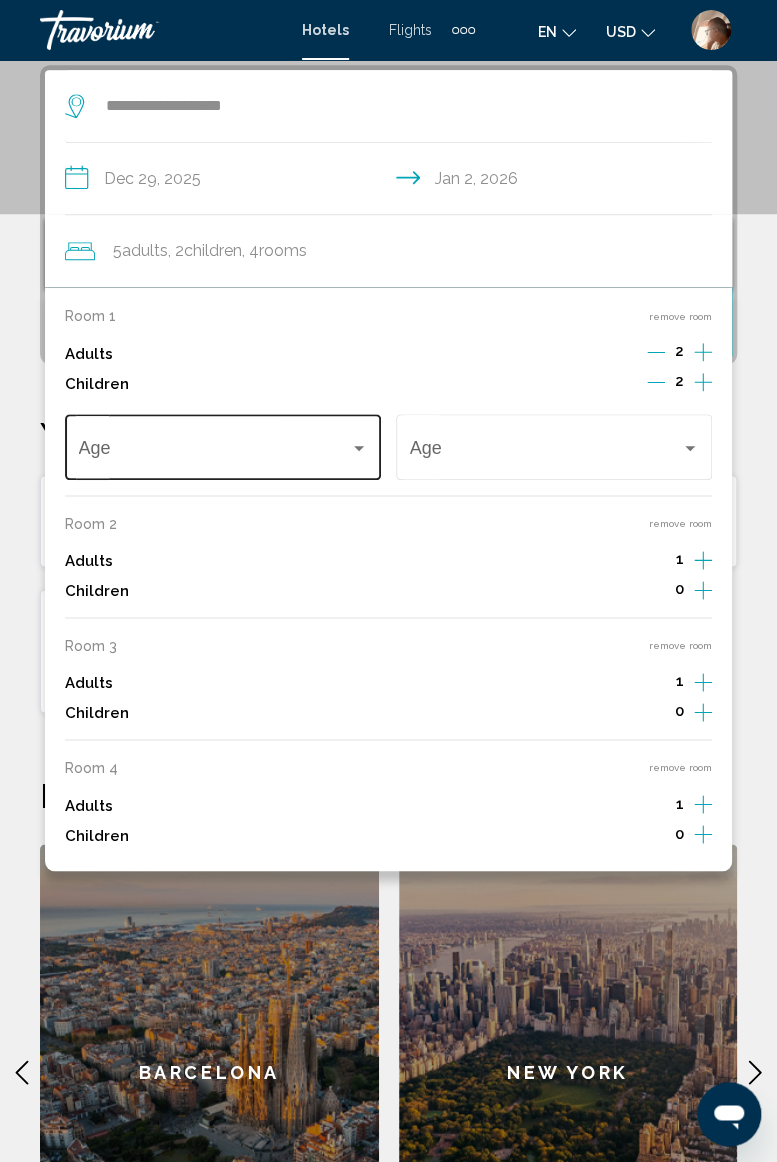 click at bounding box center [359, 448] 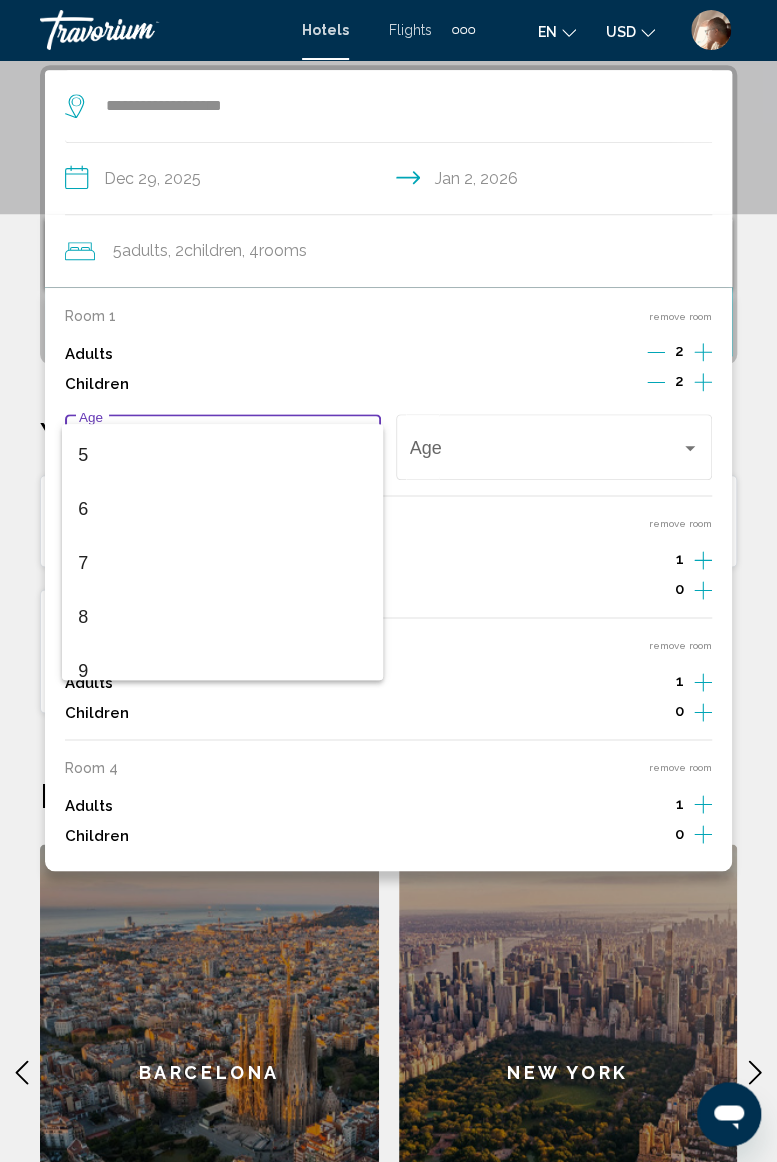 scroll, scrollTop: 282, scrollLeft: 0, axis: vertical 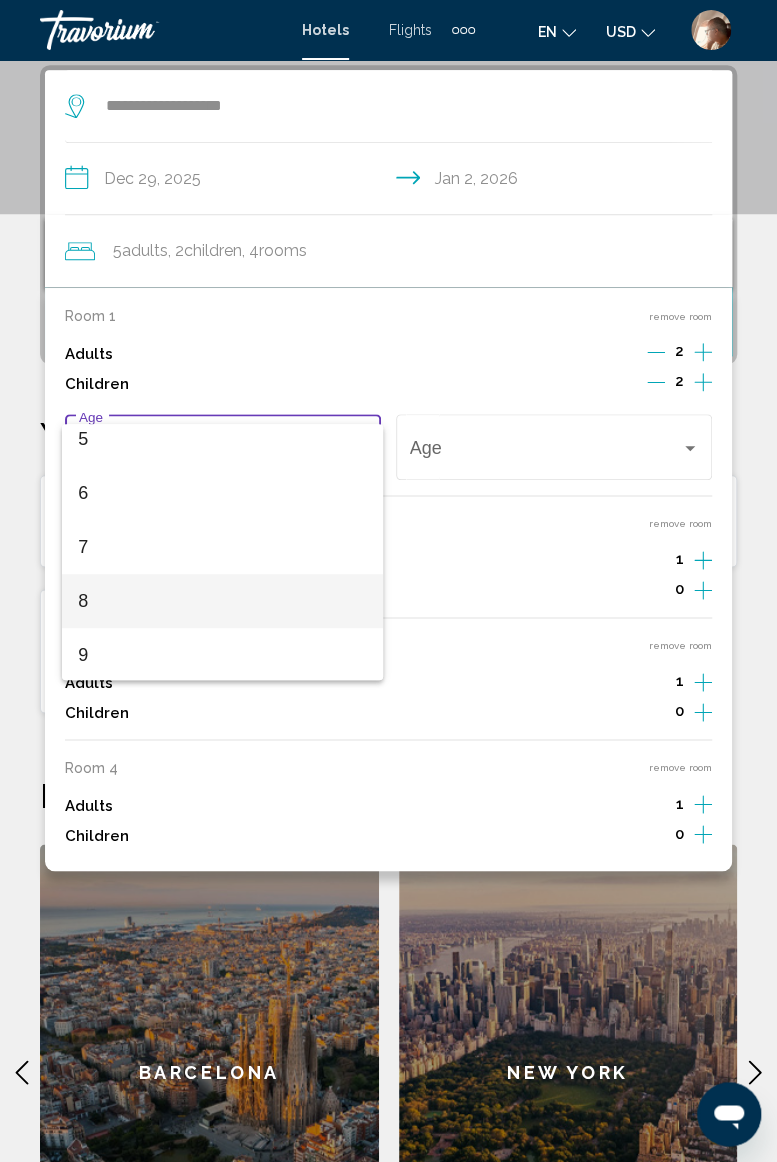 click on "8" at bounding box center [222, 601] 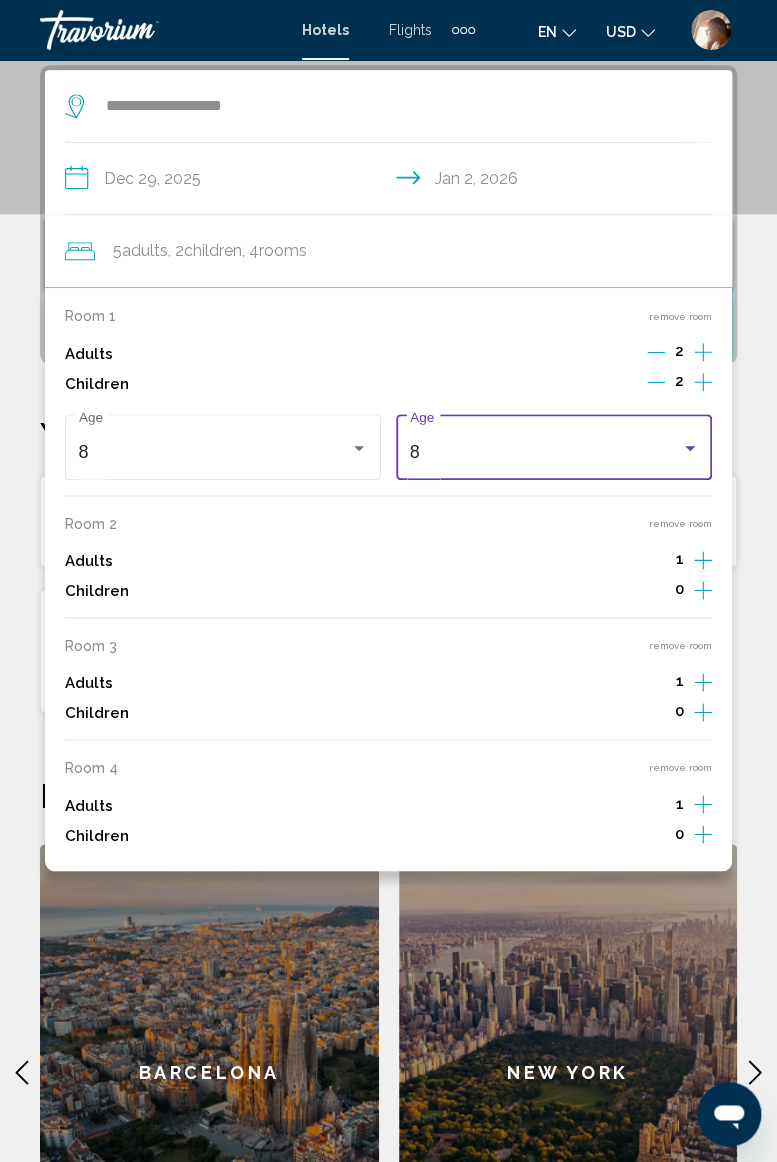 click at bounding box center [690, 448] 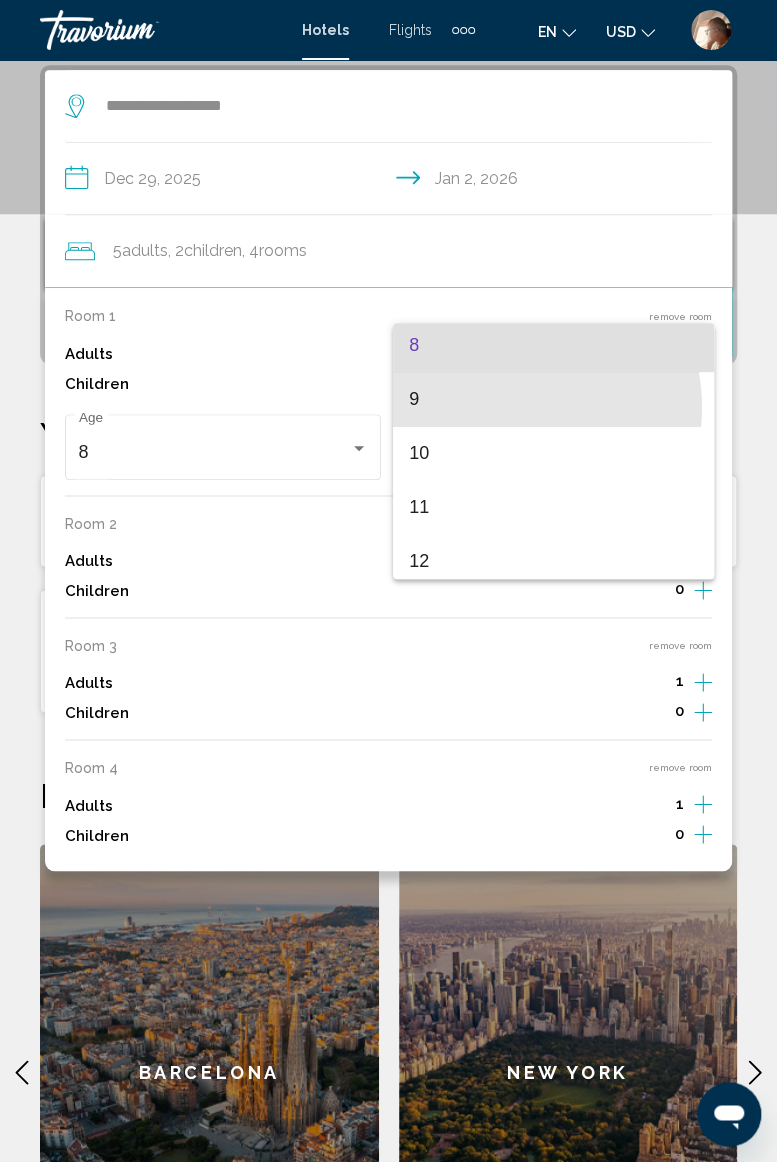 scroll, scrollTop: 446, scrollLeft: 0, axis: vertical 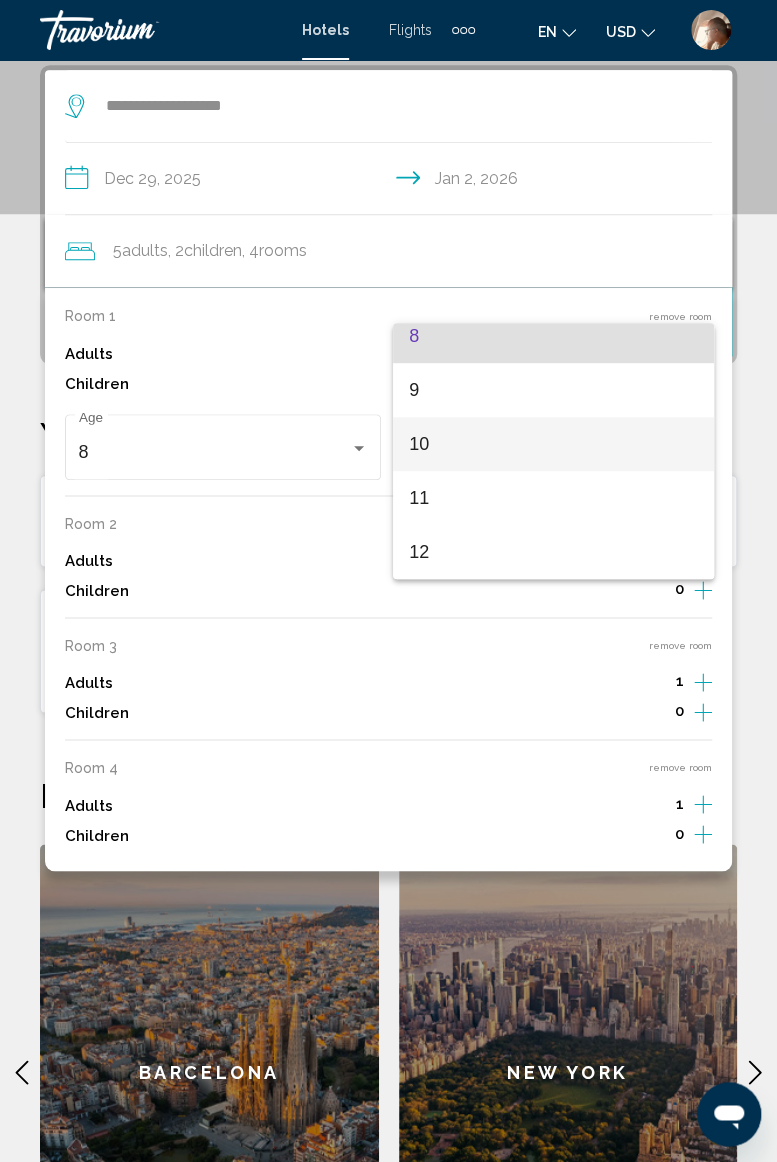 click on "10" at bounding box center (553, 444) 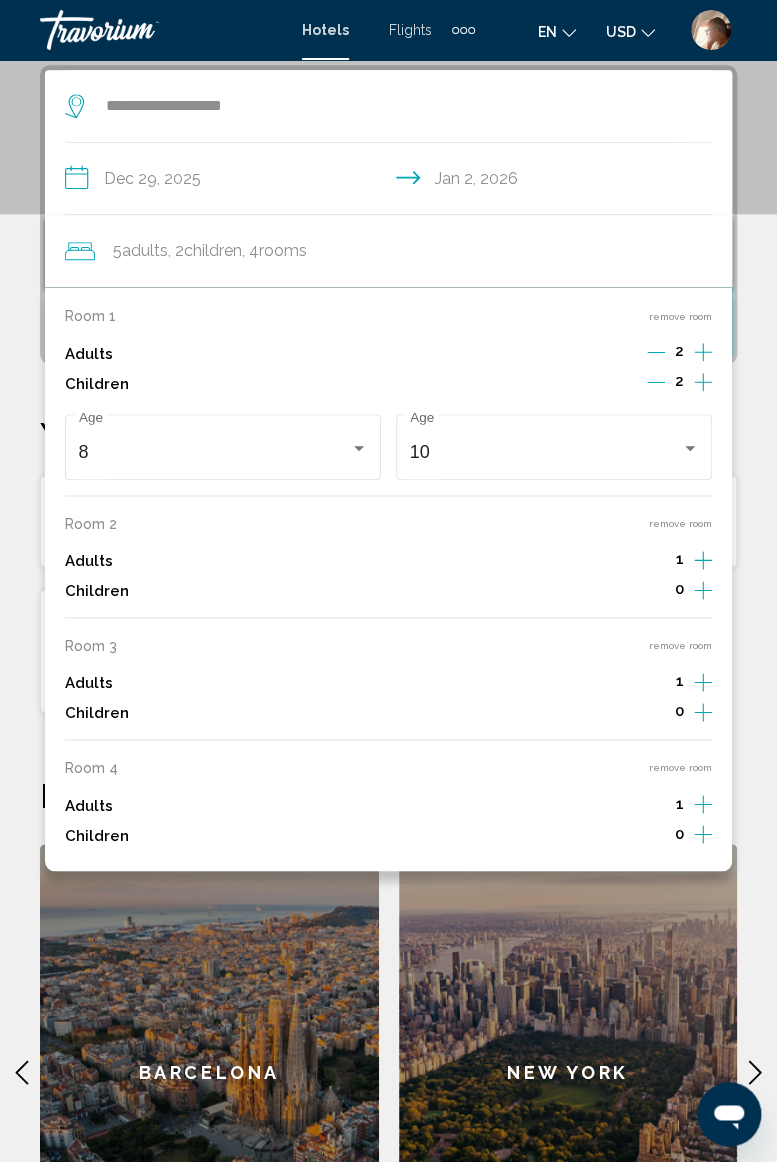click 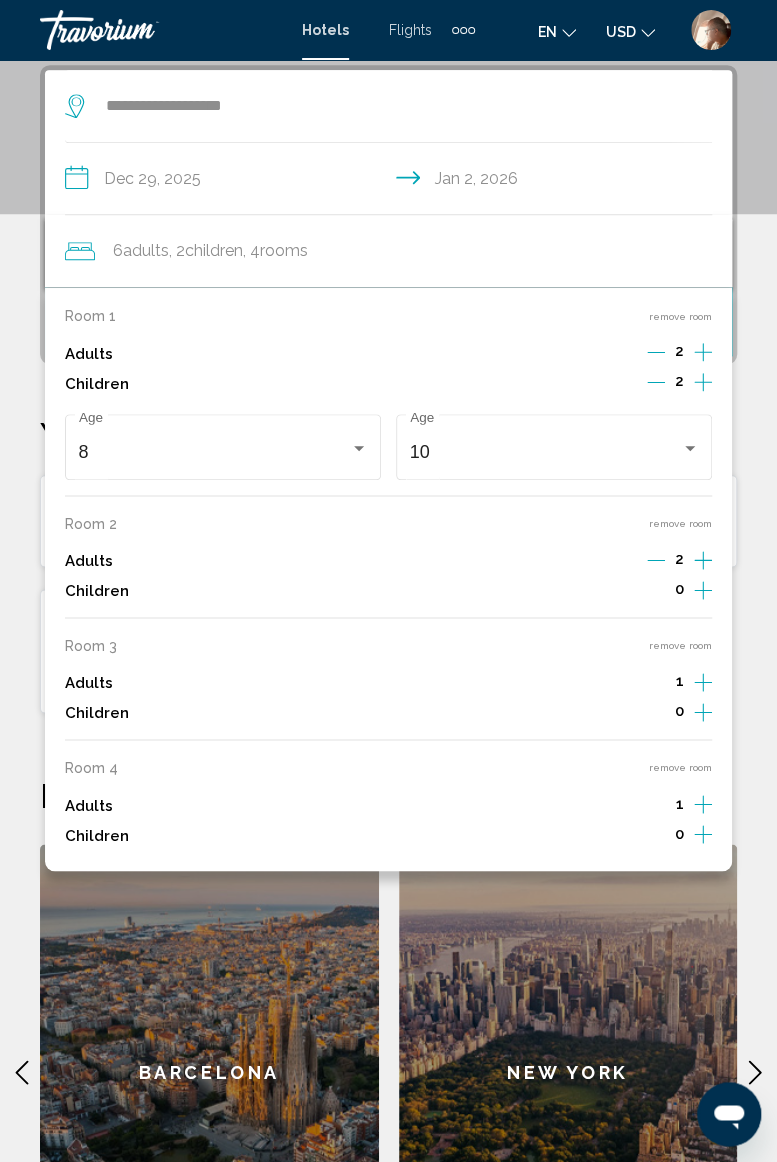 click on "remove room" at bounding box center (680, 767) 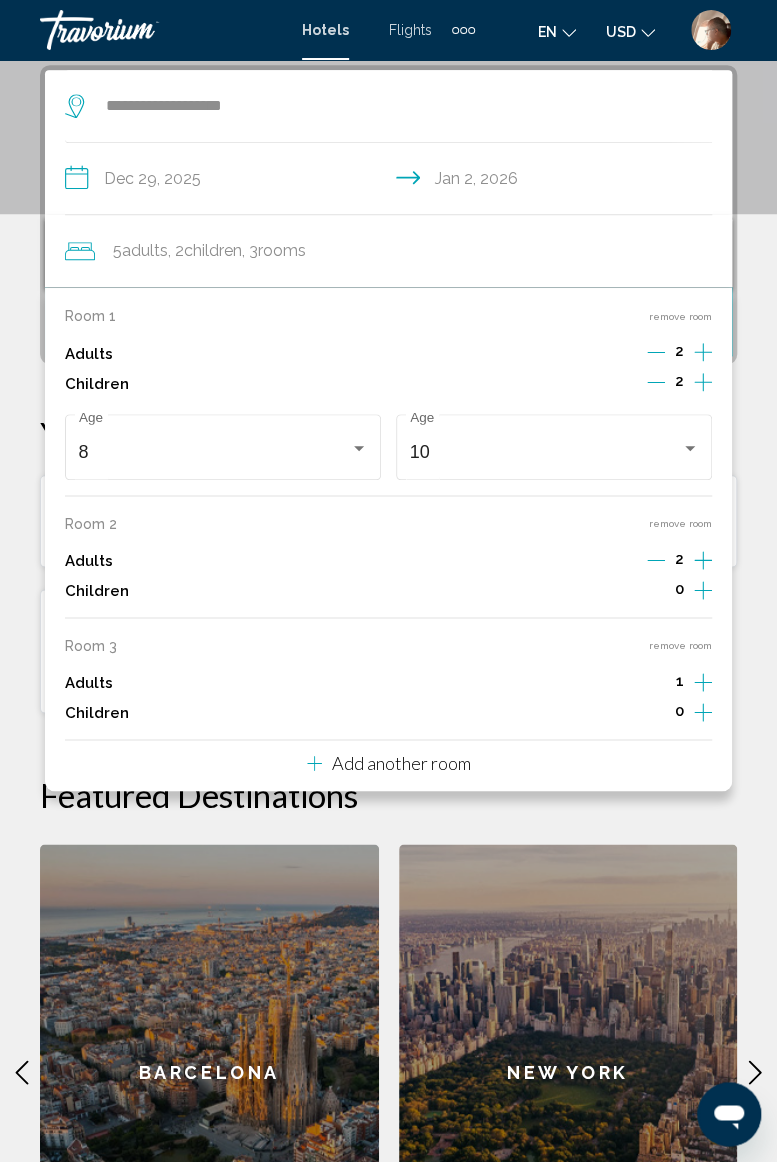 click 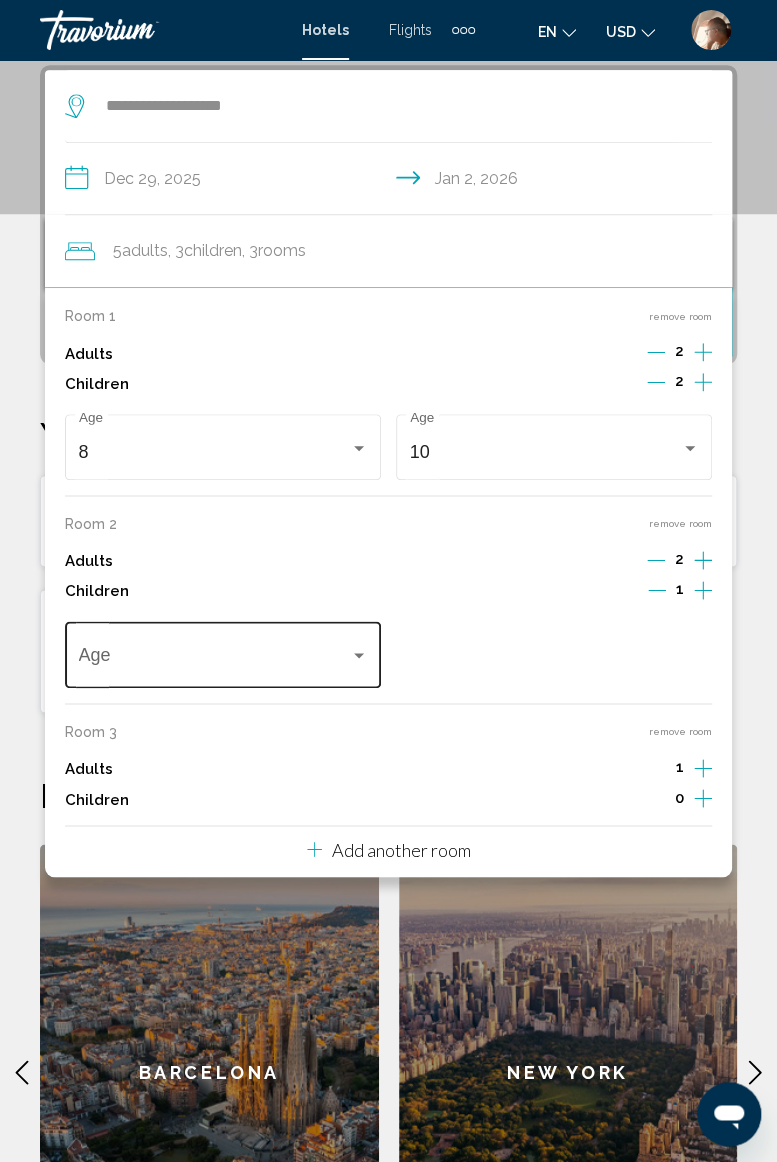 click at bounding box center (359, 655) 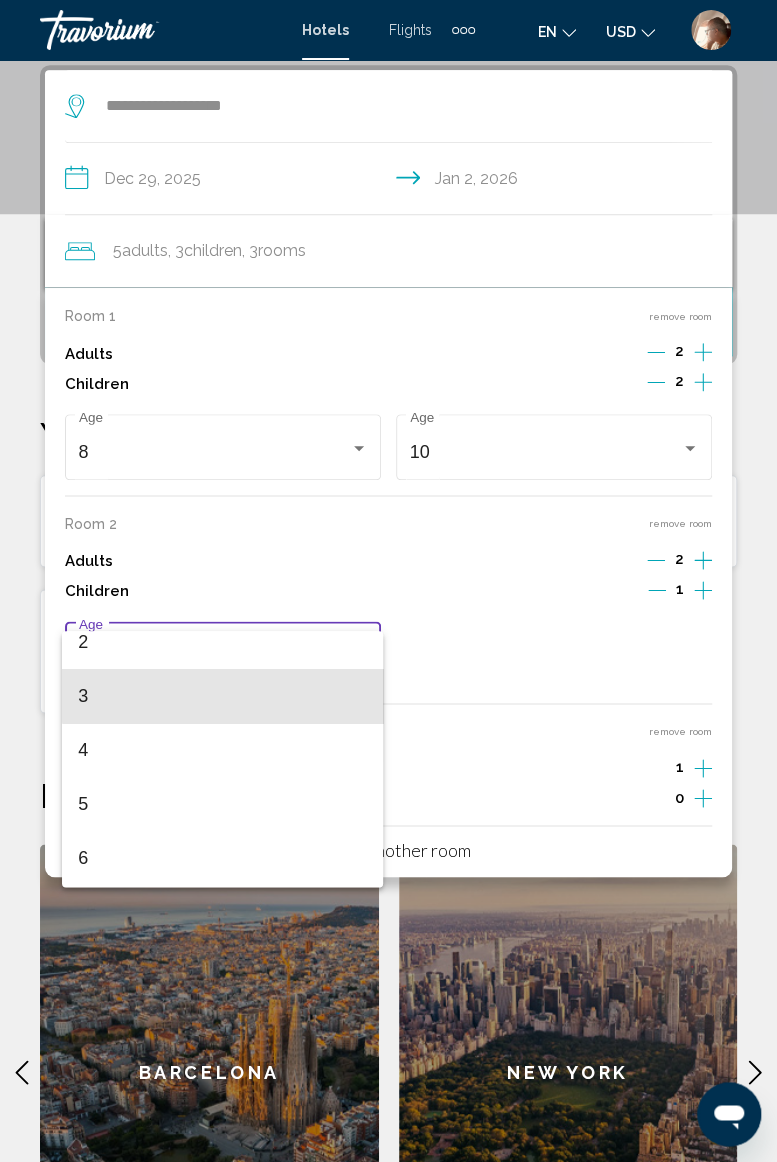 scroll, scrollTop: 128, scrollLeft: 0, axis: vertical 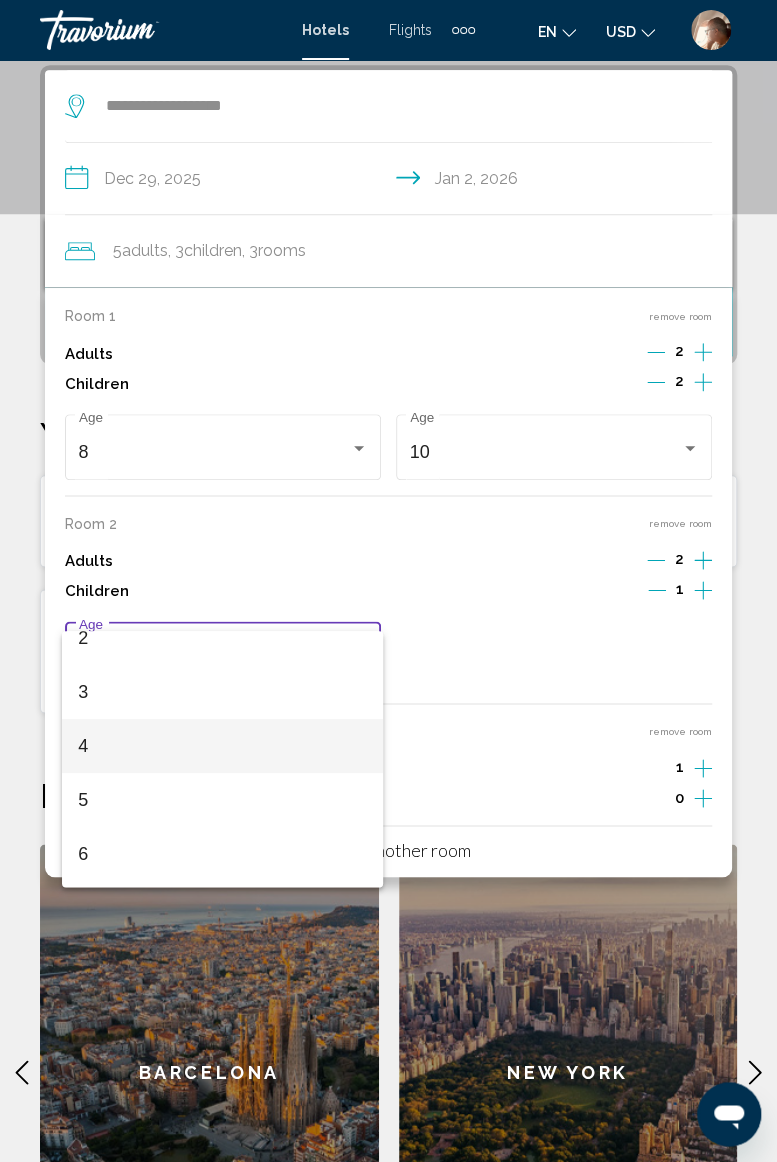 click on "4" at bounding box center [222, 746] 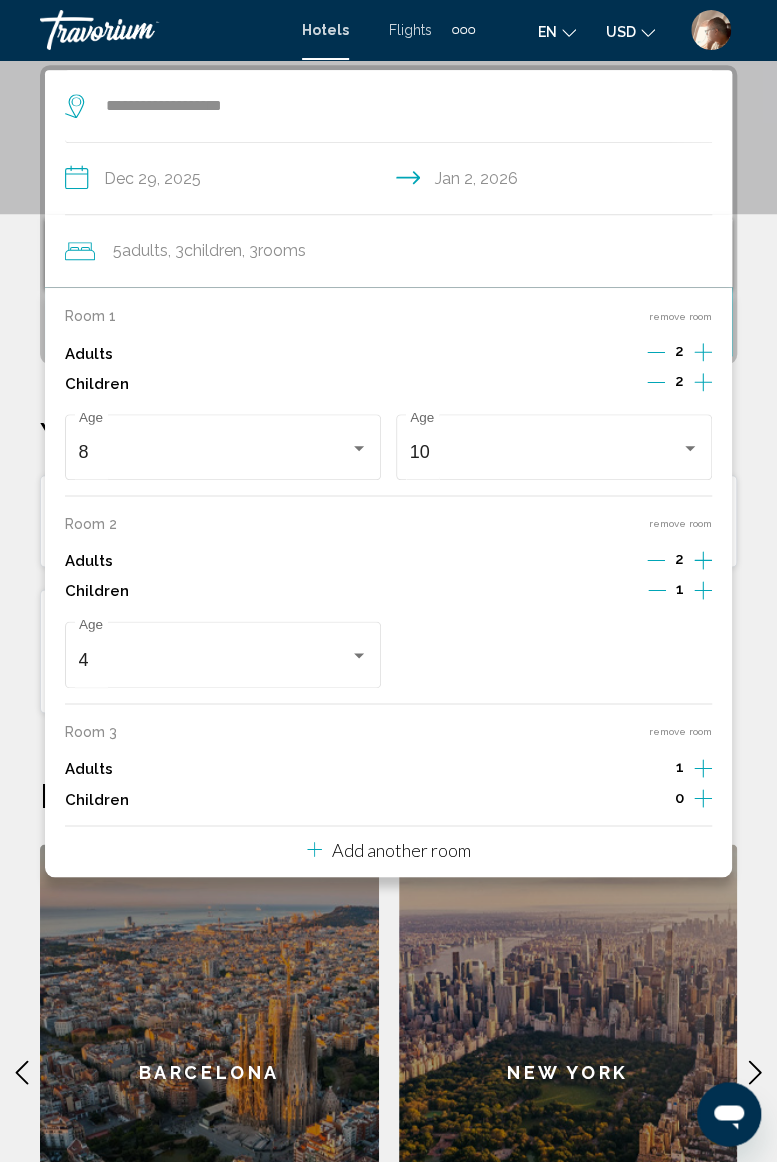 click 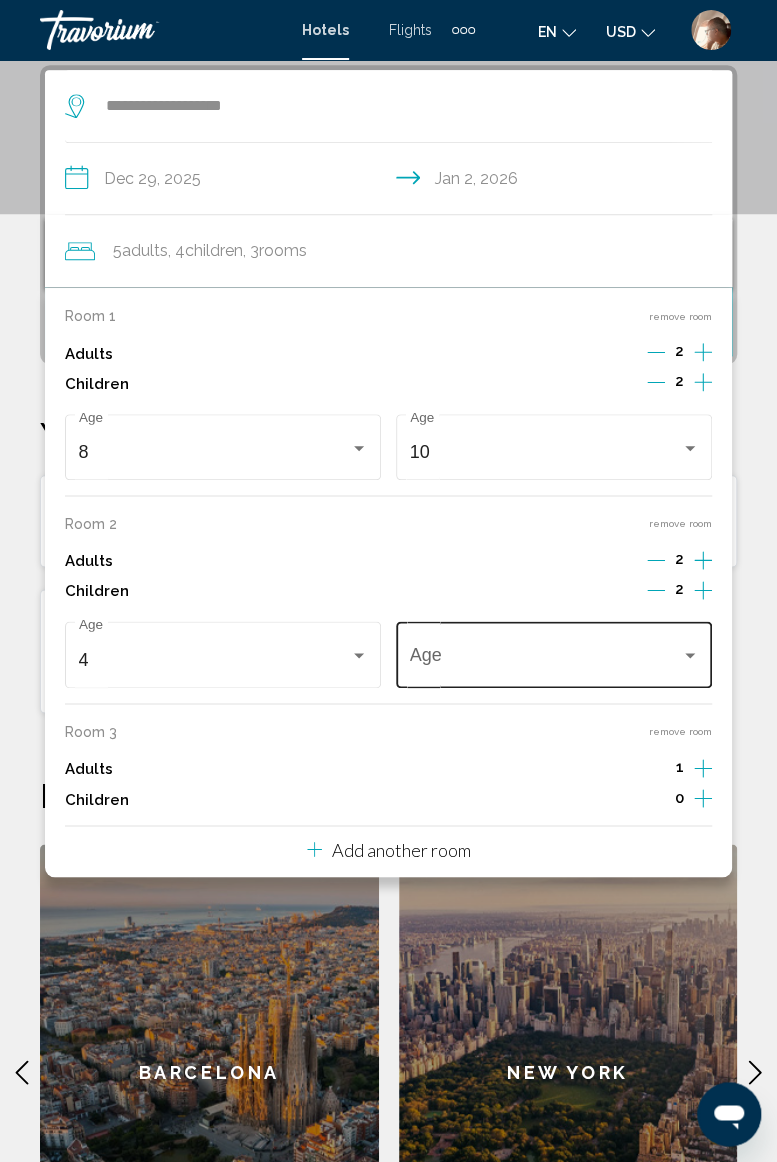 click at bounding box center (690, 655) 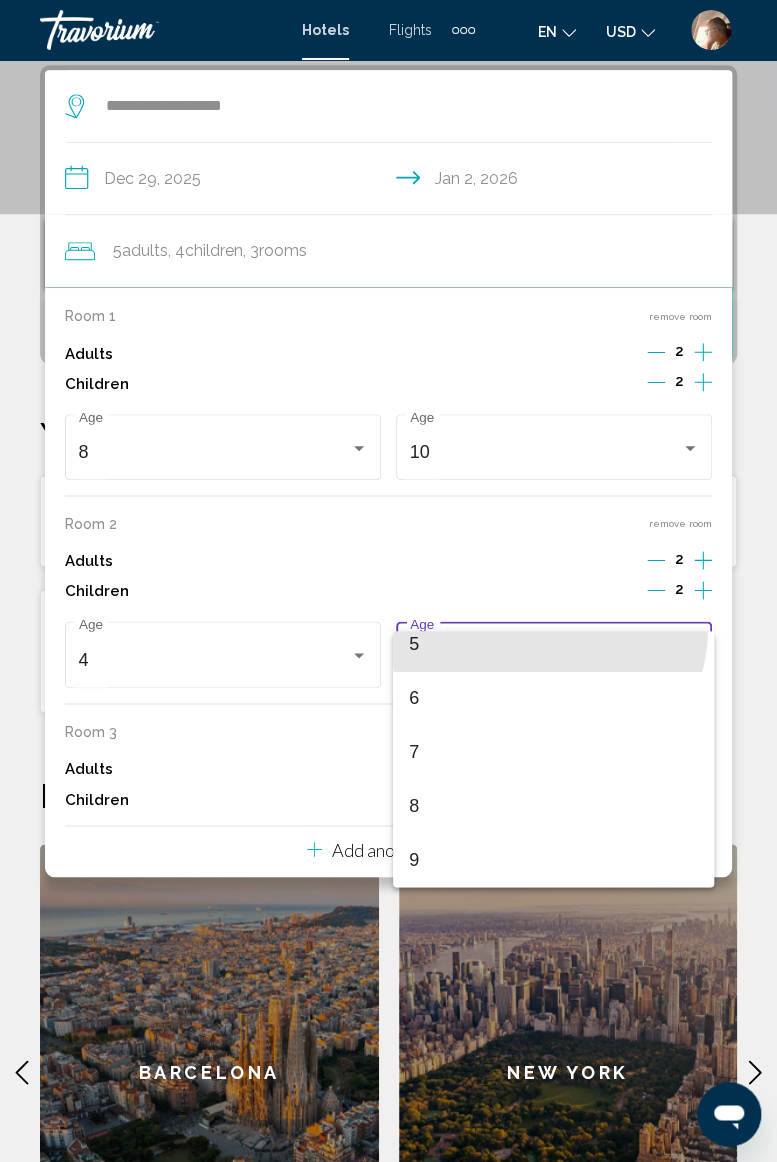 scroll, scrollTop: 300, scrollLeft: 0, axis: vertical 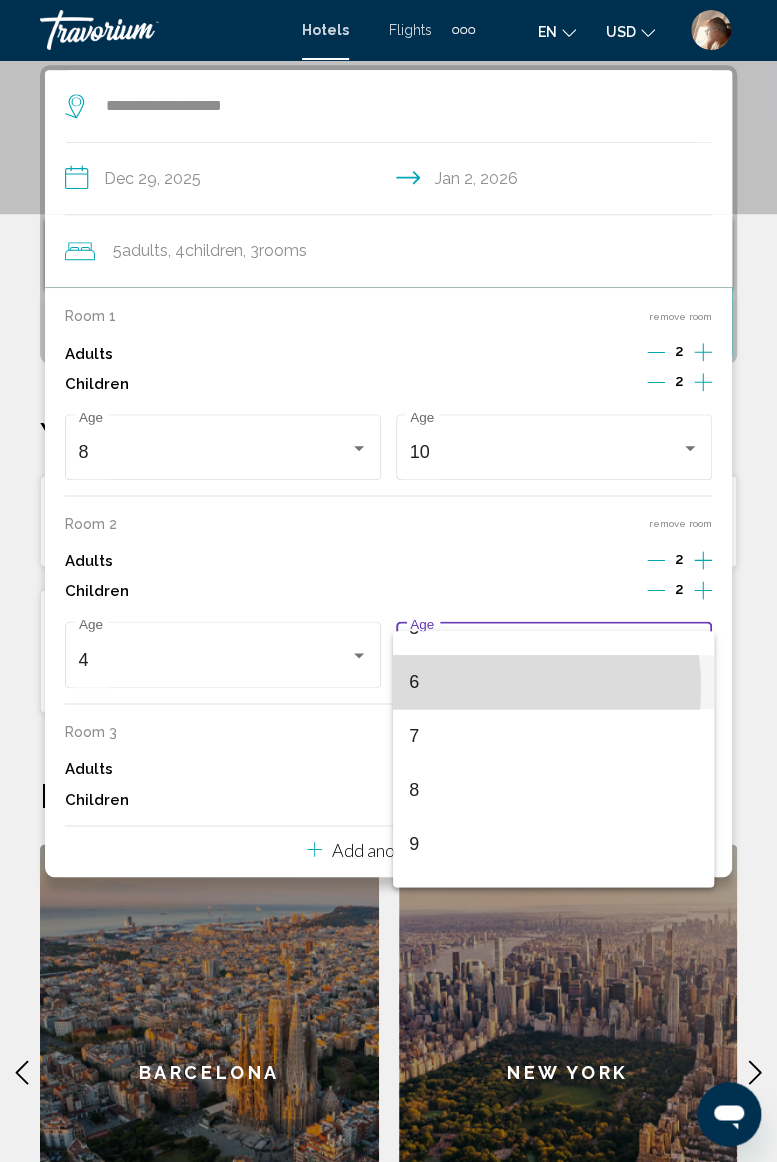 click on "6" at bounding box center (553, 682) 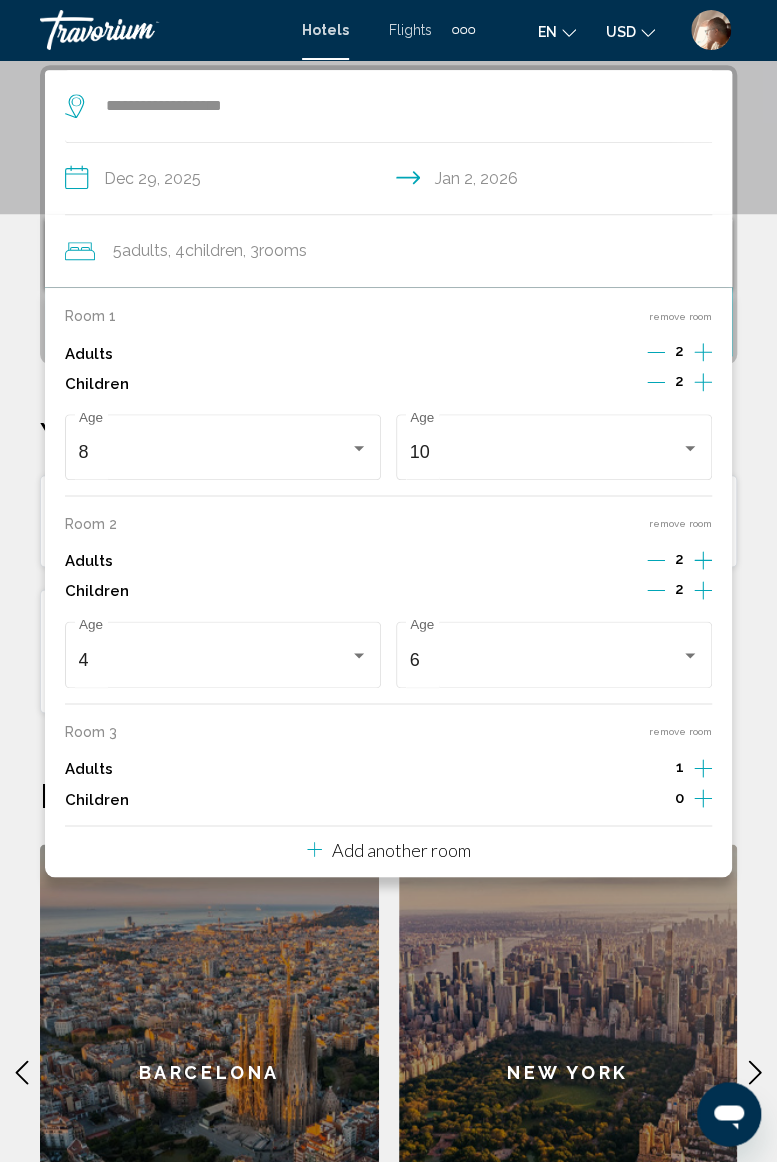 click 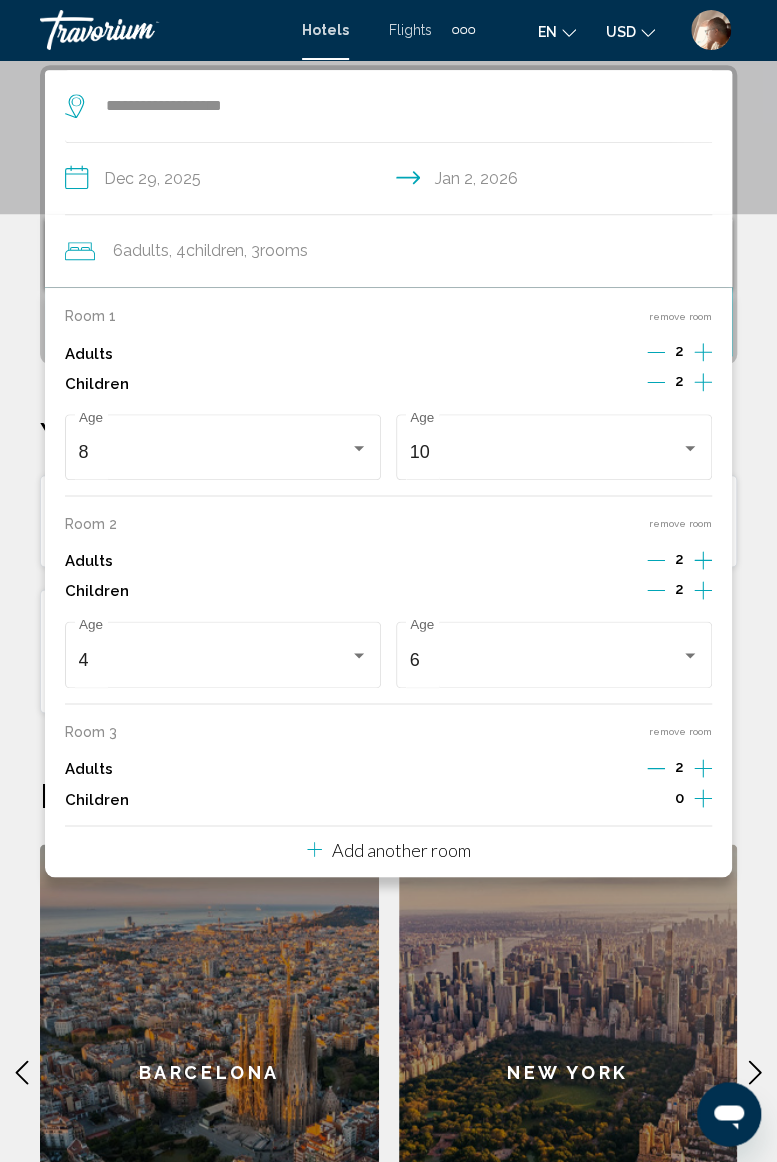 click on "**********" at bounding box center (388, 687) 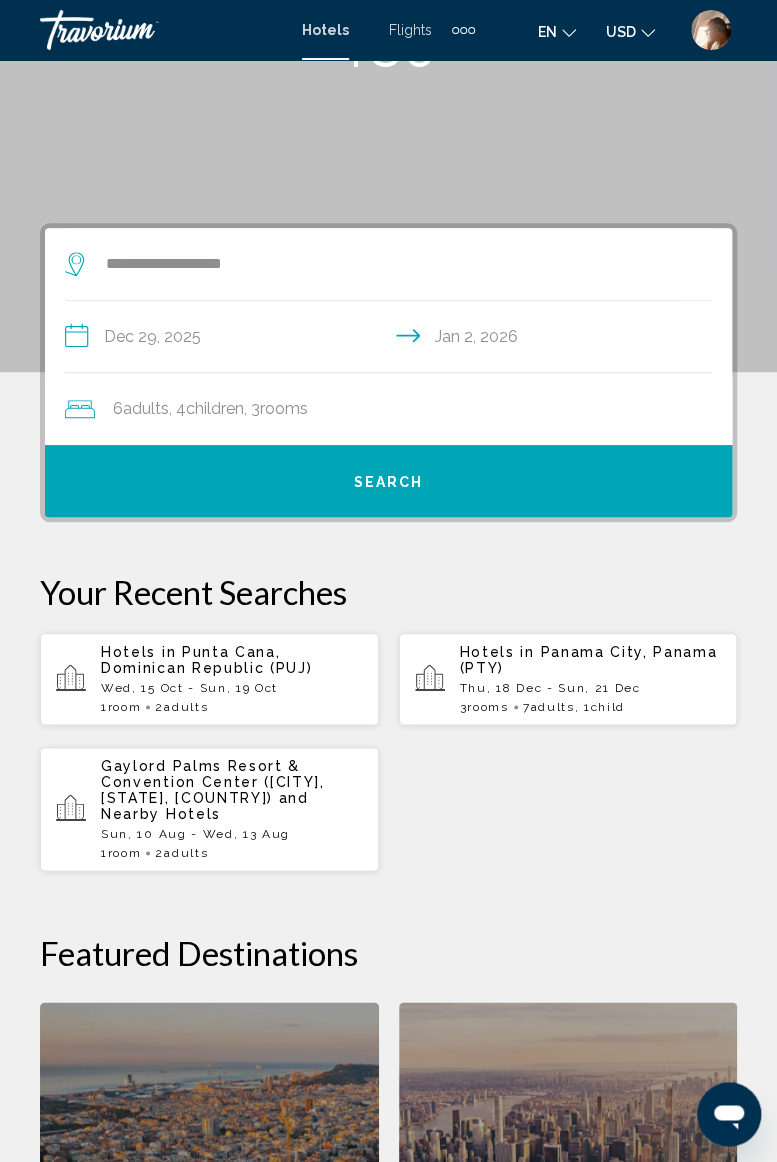 scroll, scrollTop: 222, scrollLeft: 0, axis: vertical 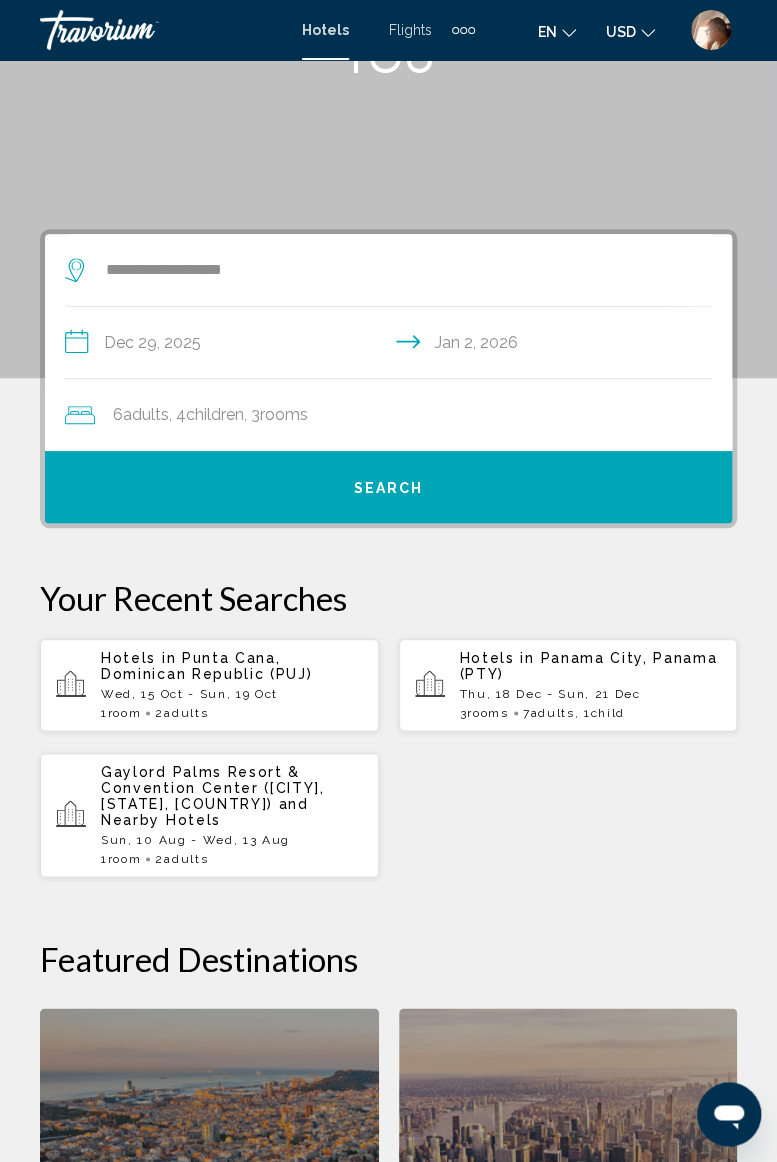 click on "Search" at bounding box center [389, 488] 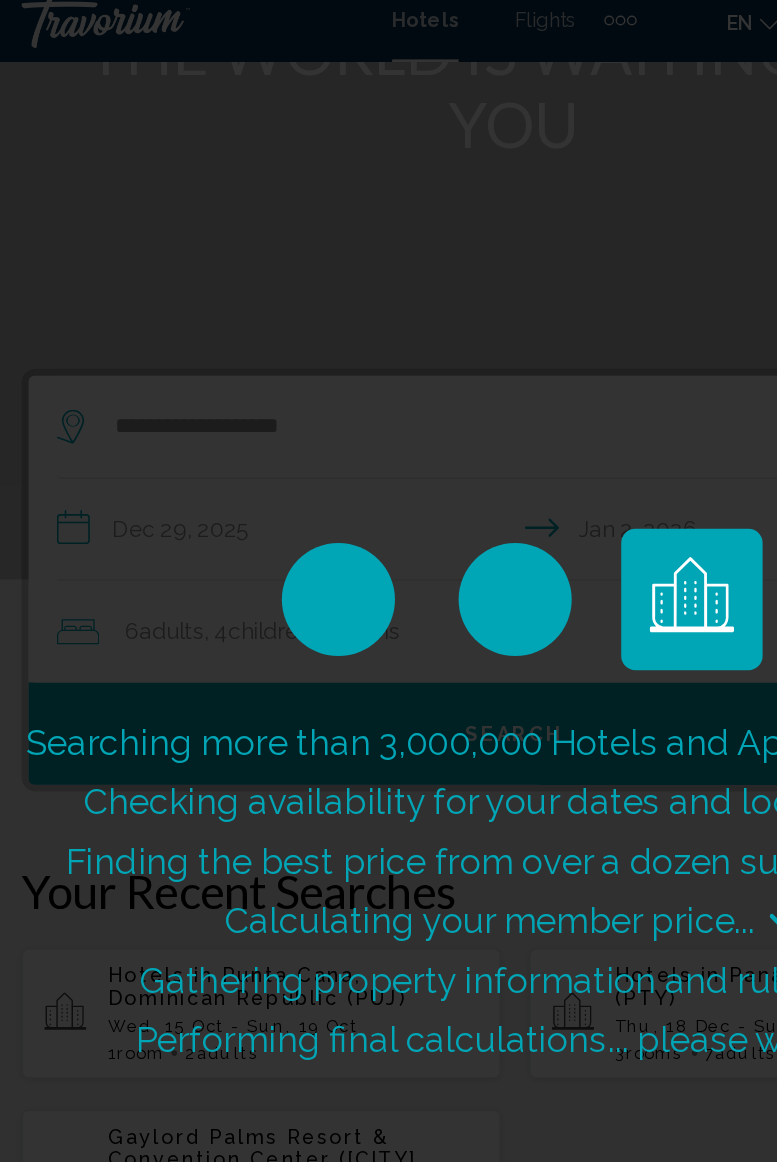 scroll, scrollTop: 174, scrollLeft: 0, axis: vertical 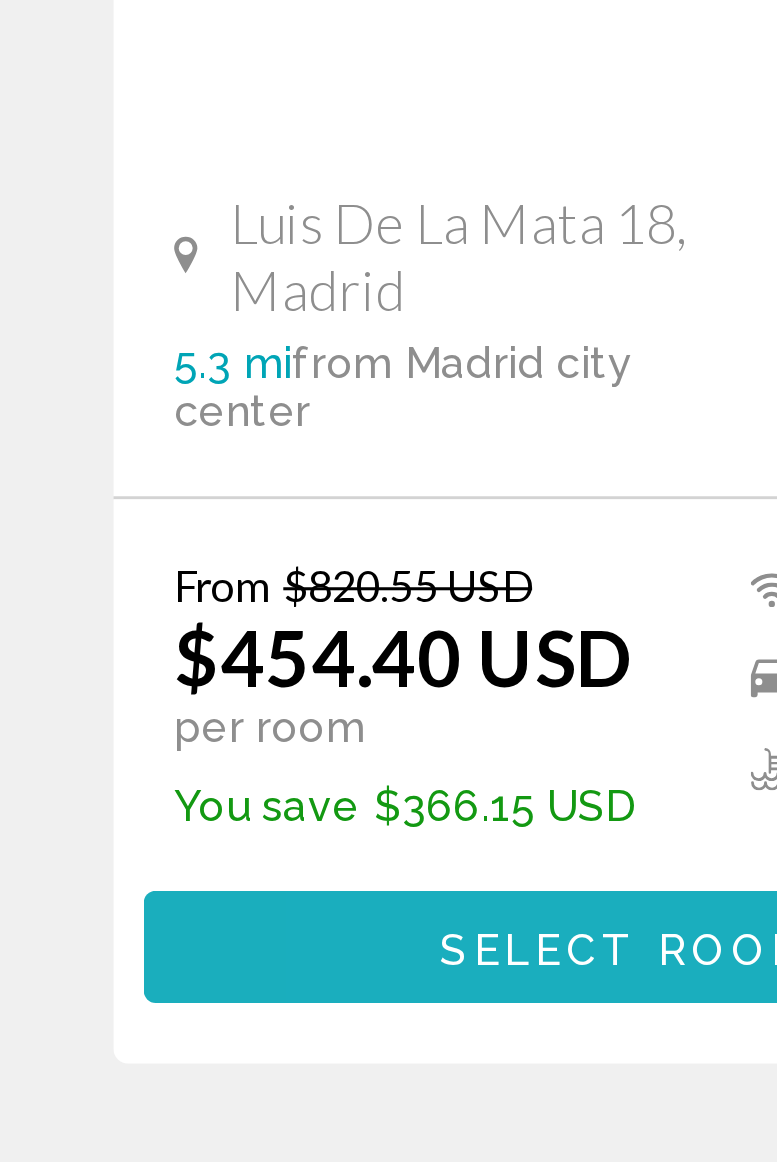 click on "Select Room" at bounding box center (209, 972) 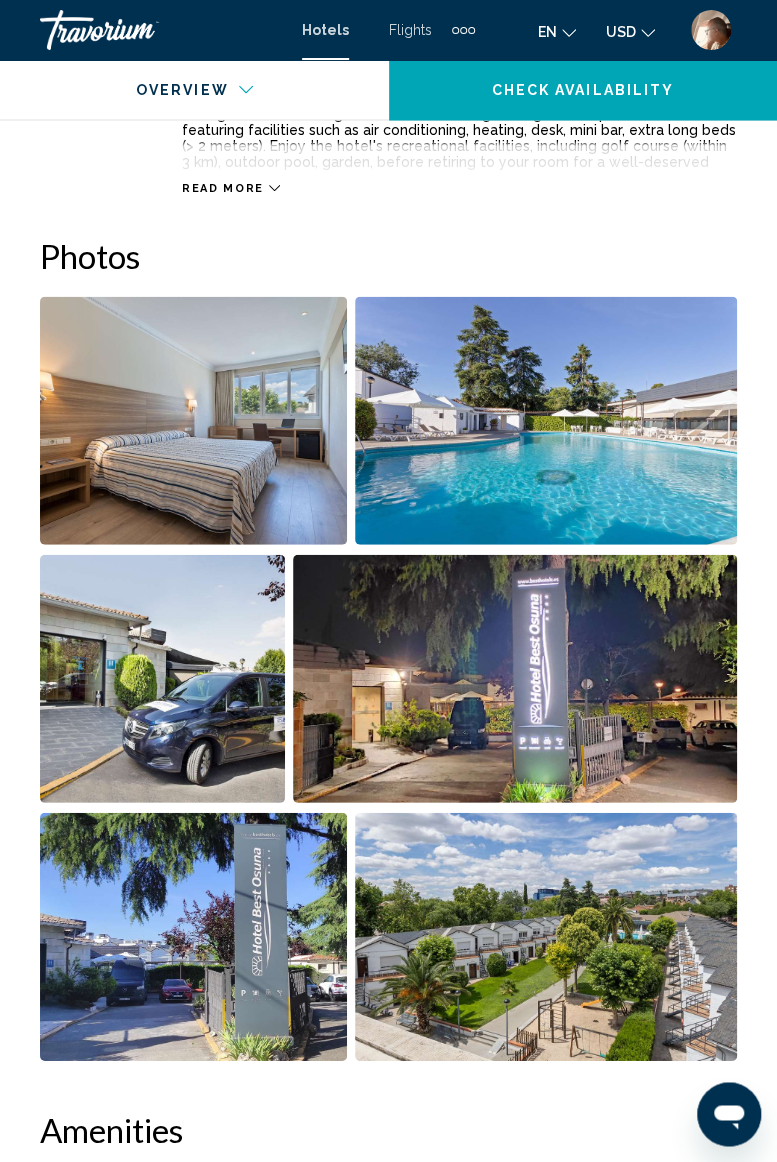 scroll, scrollTop: 1210, scrollLeft: 0, axis: vertical 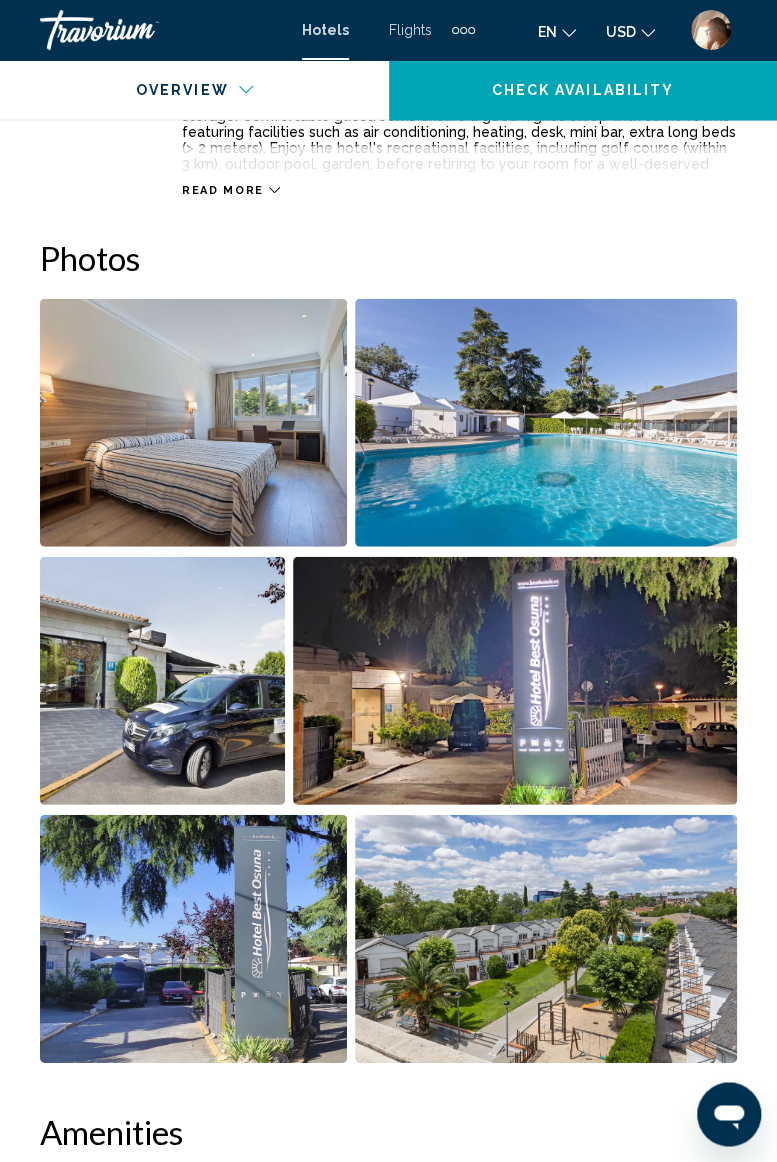 click at bounding box center (193, 423) 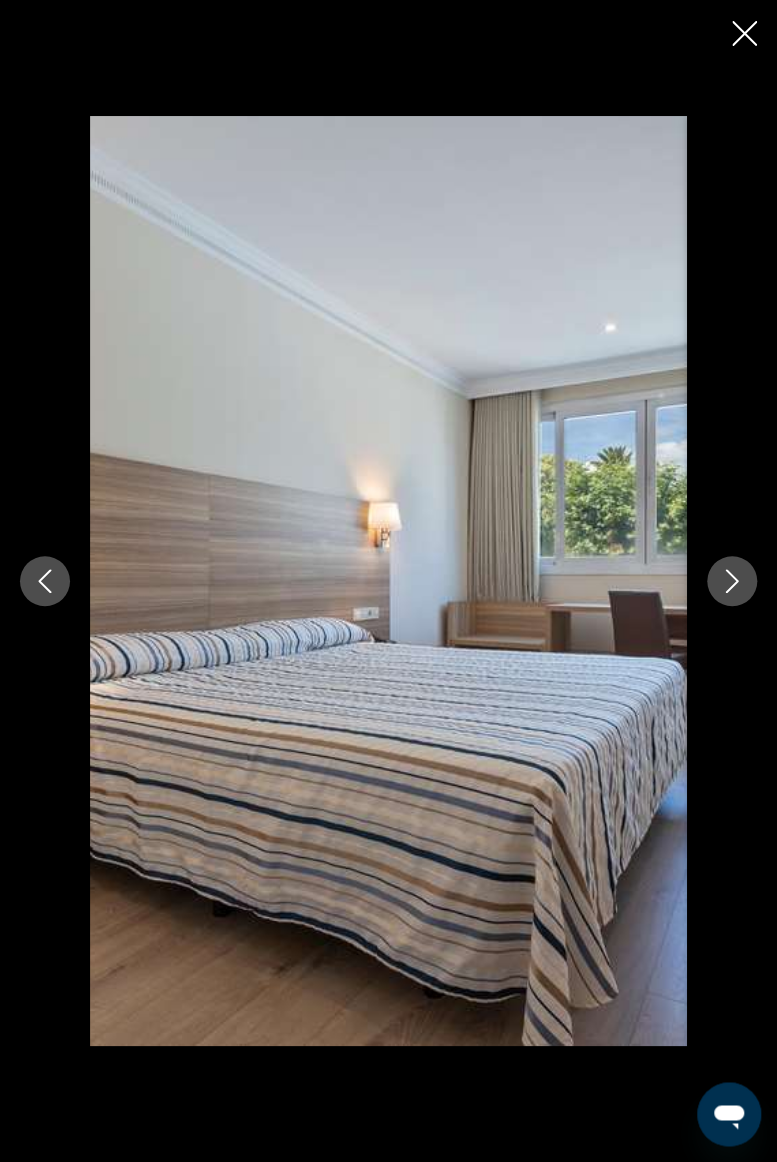 click 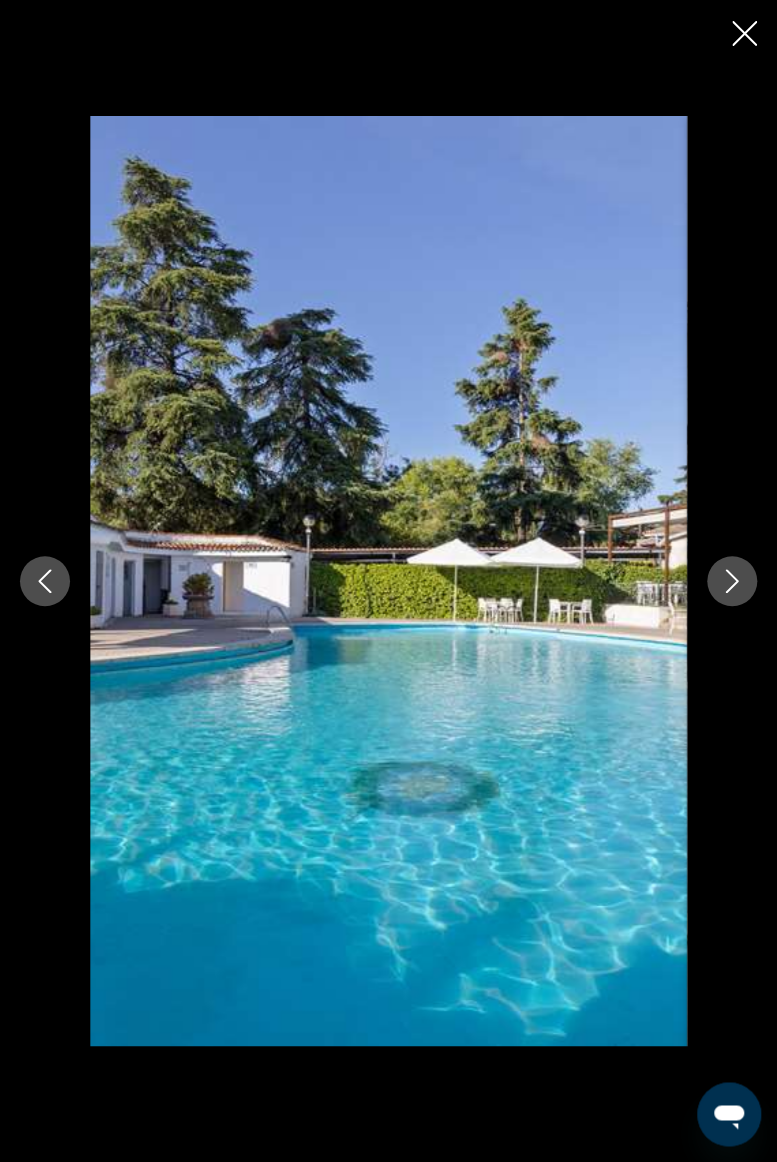 click at bounding box center [732, 581] 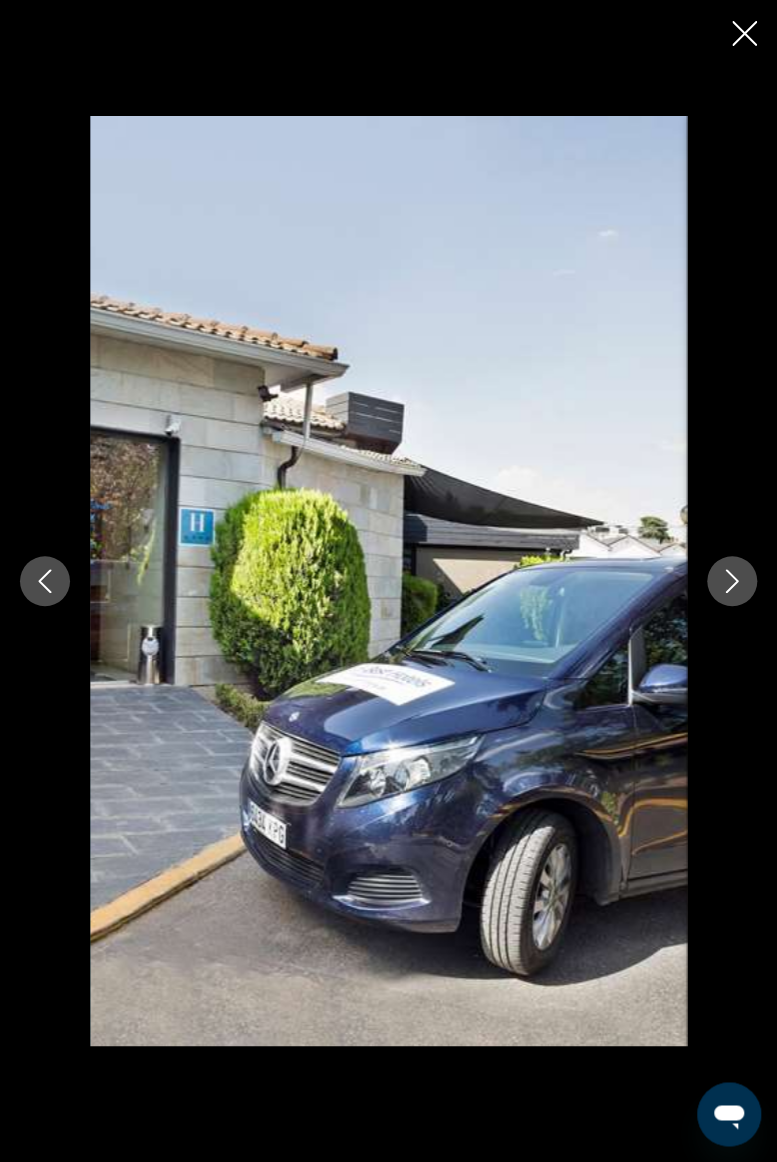 click 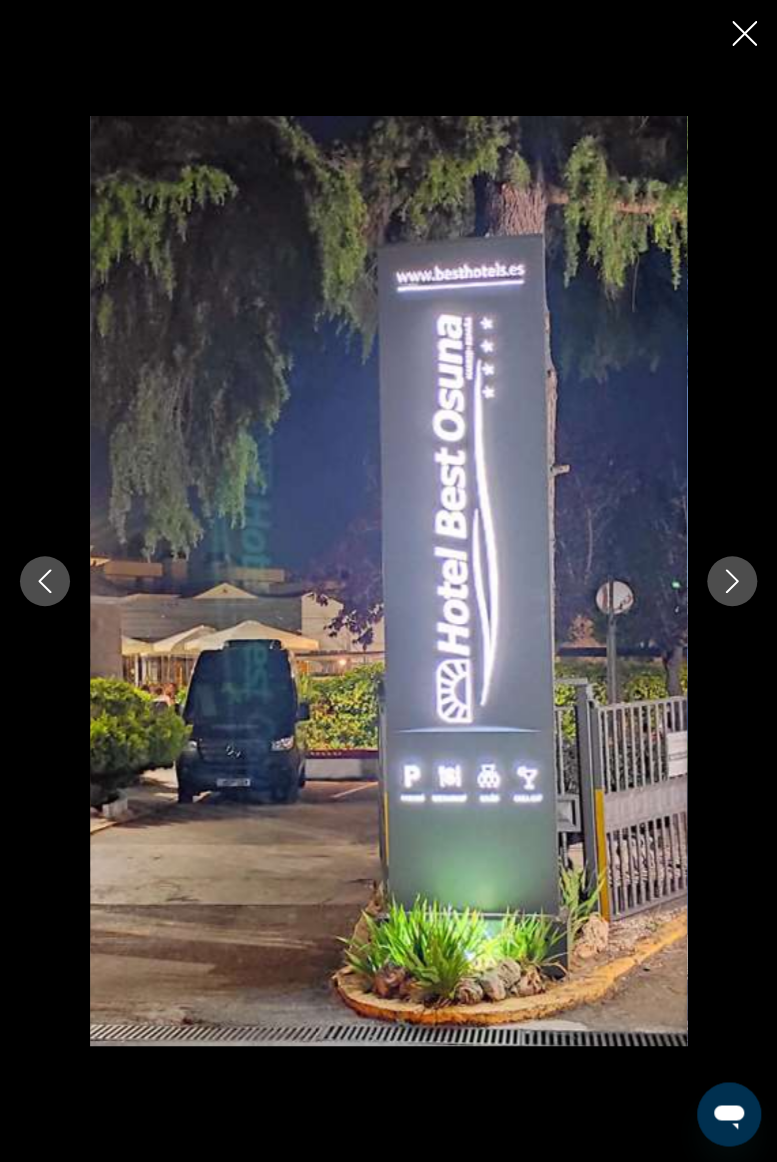 click at bounding box center [732, 581] 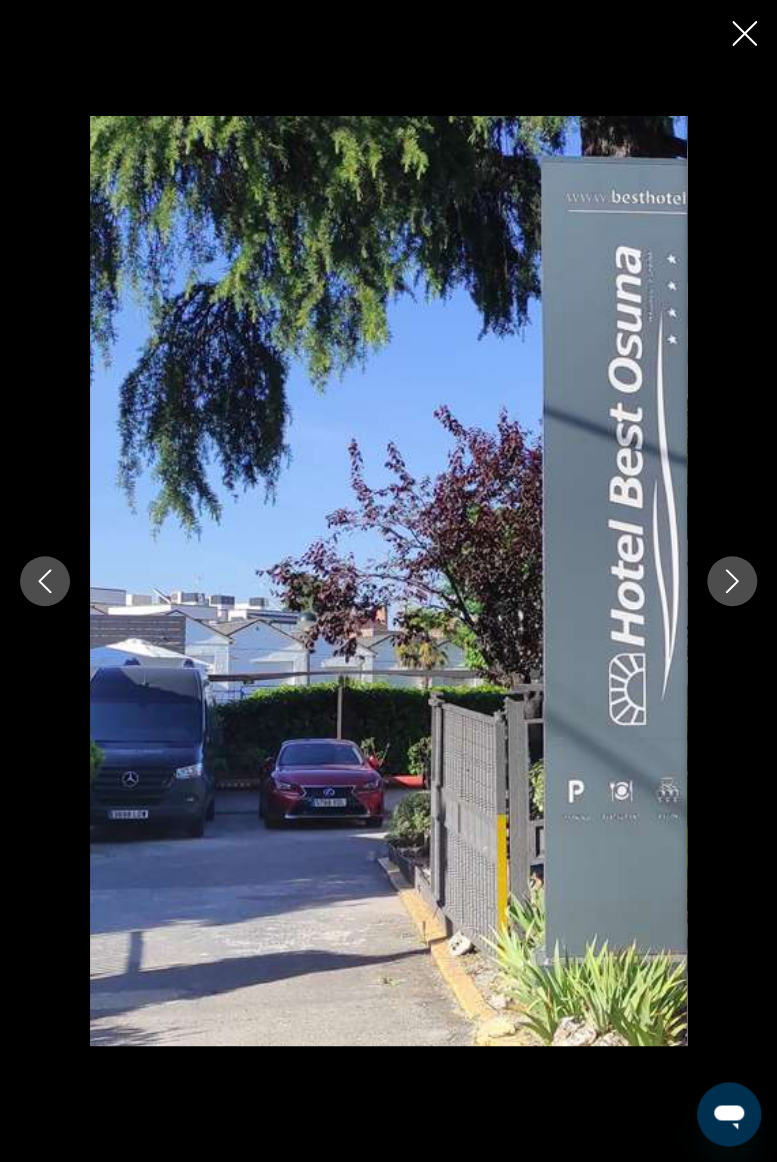 click at bounding box center [732, 581] 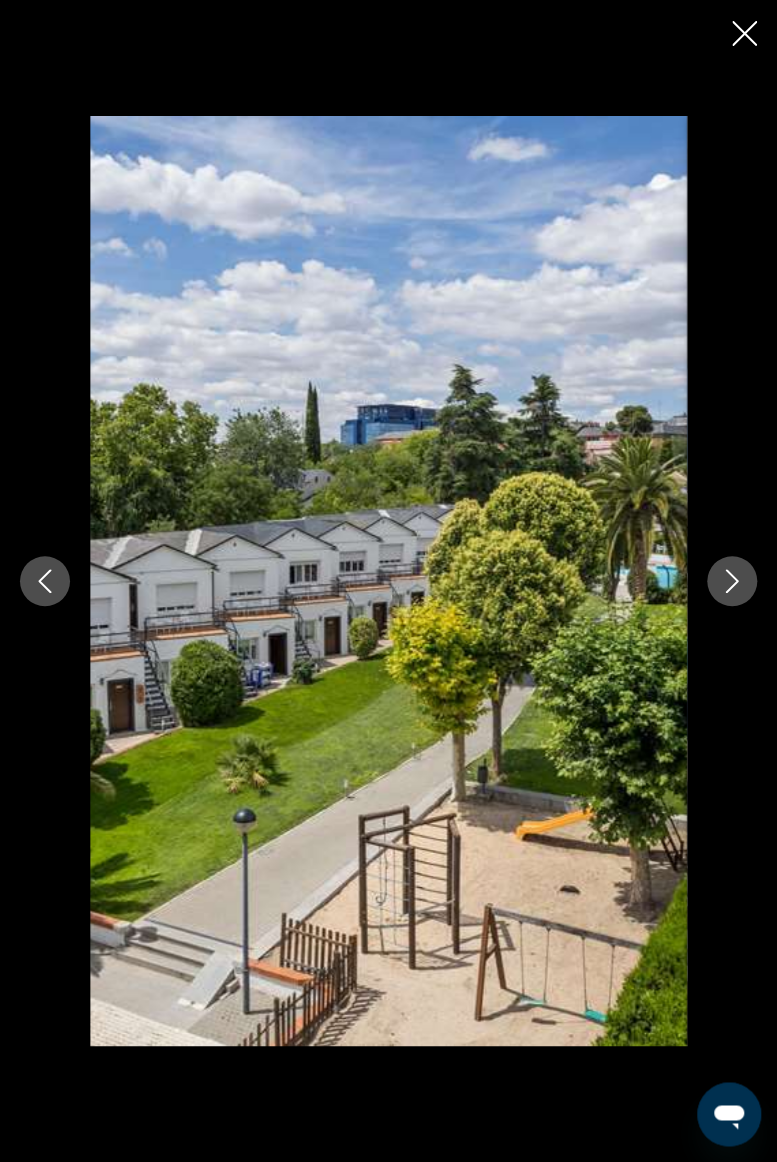 click 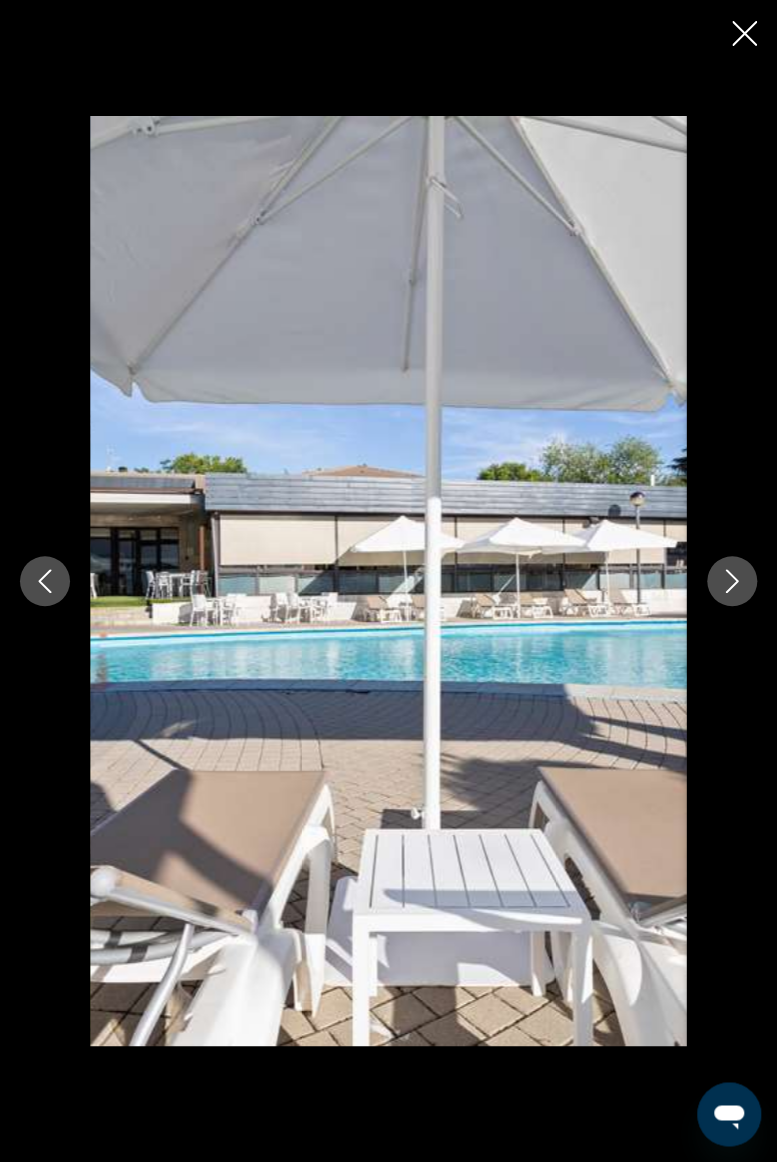 click 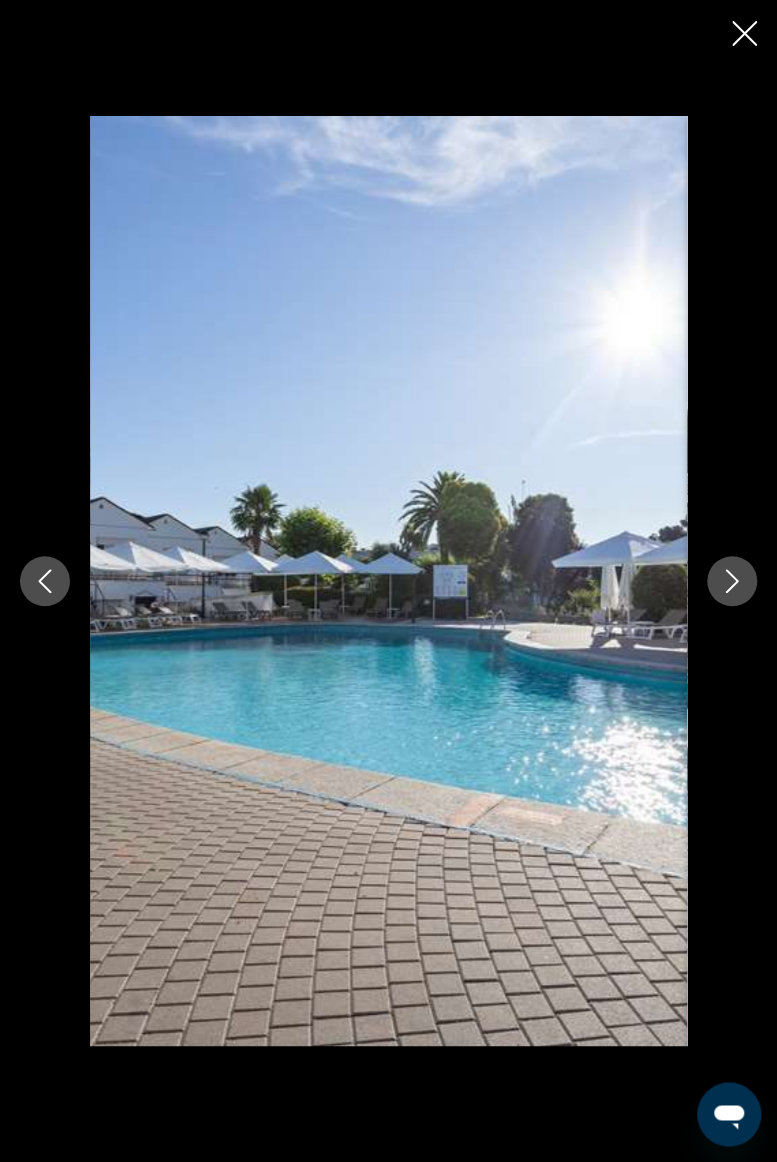 click 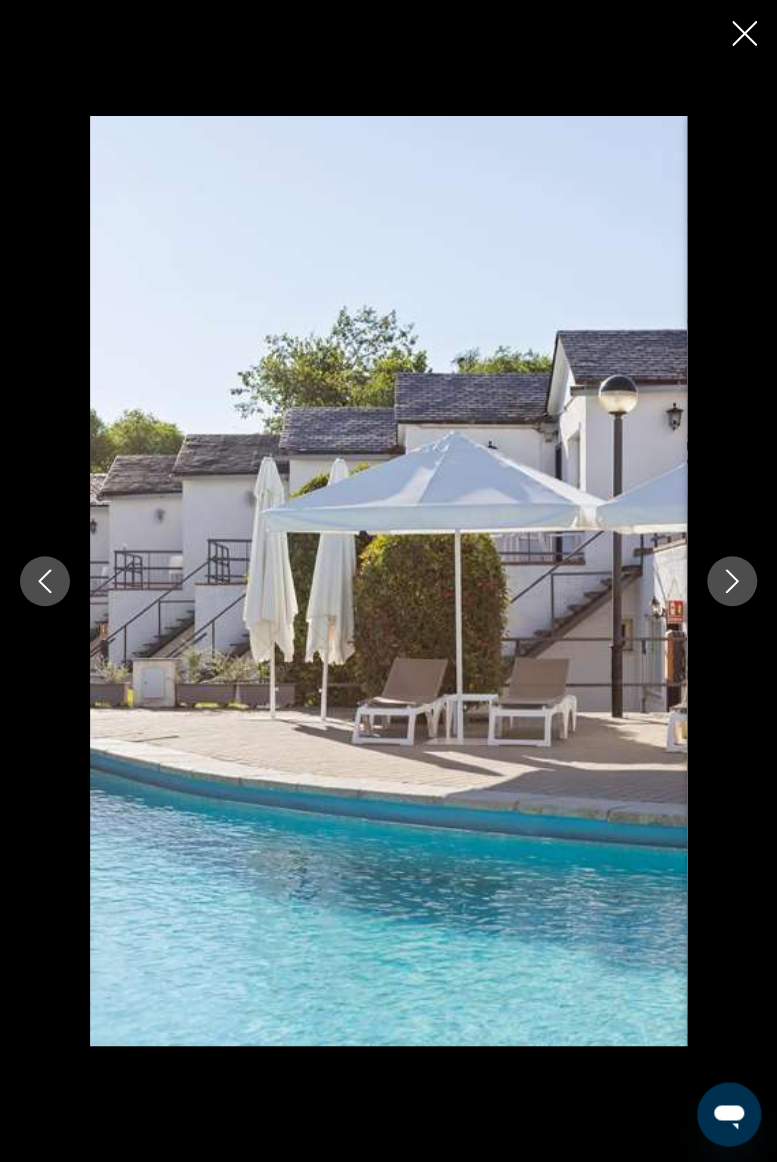 click at bounding box center (732, 581) 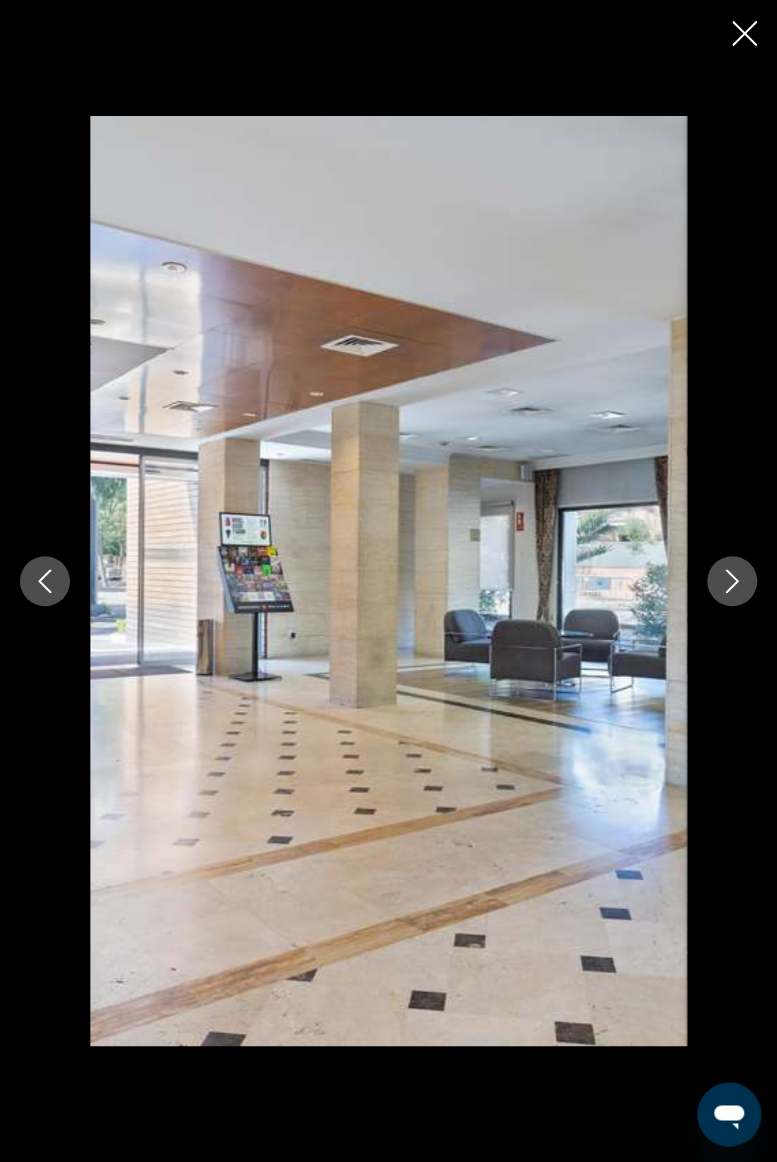 click 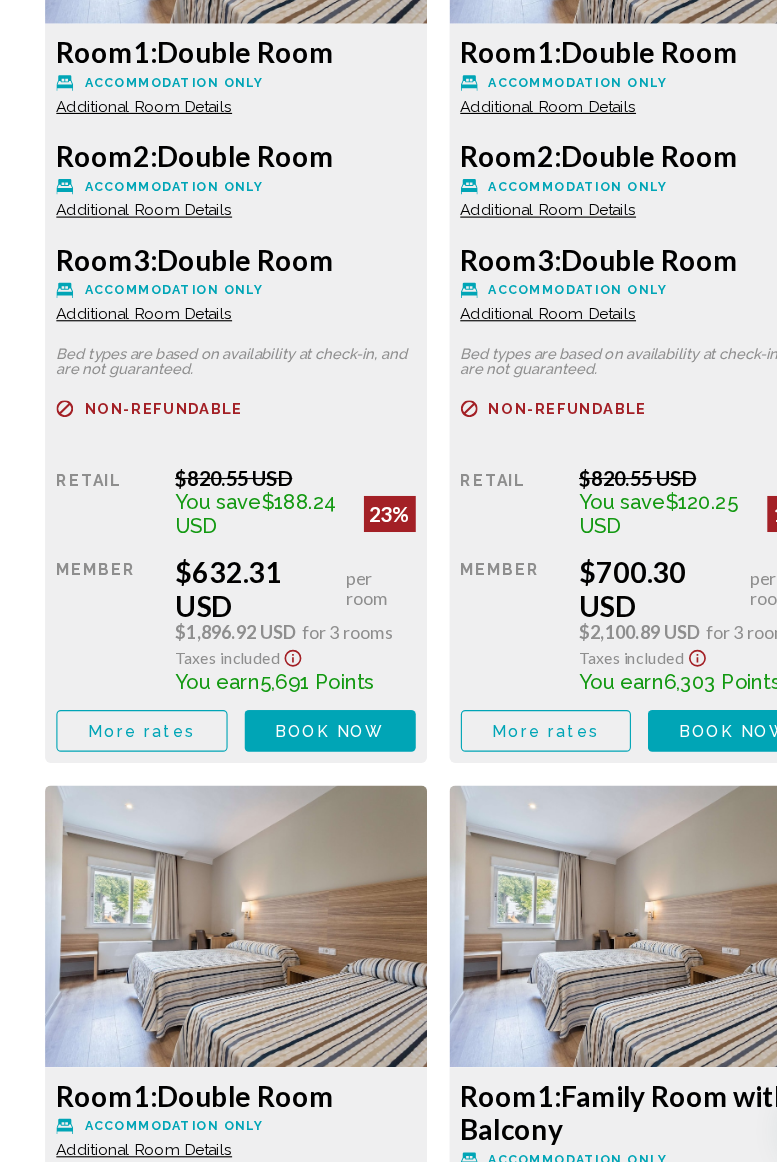 scroll, scrollTop: 3658, scrollLeft: 0, axis: vertical 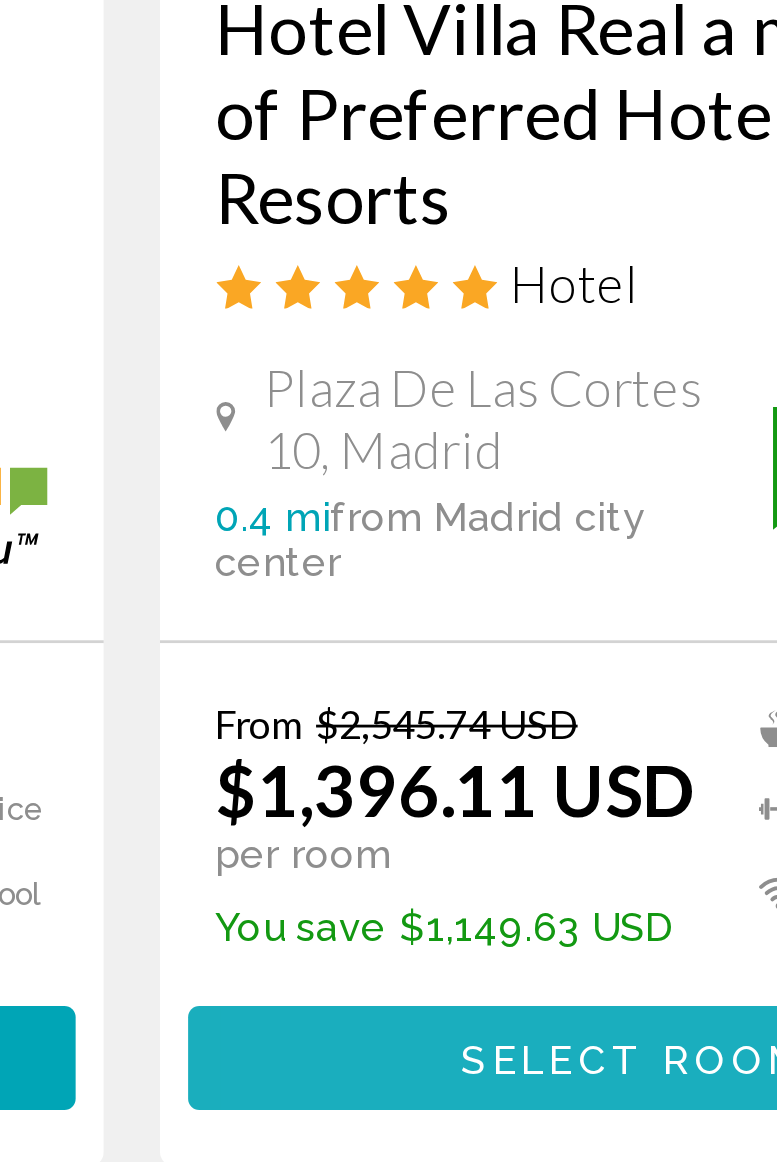 click on "Select Room" at bounding box center (567, 928) 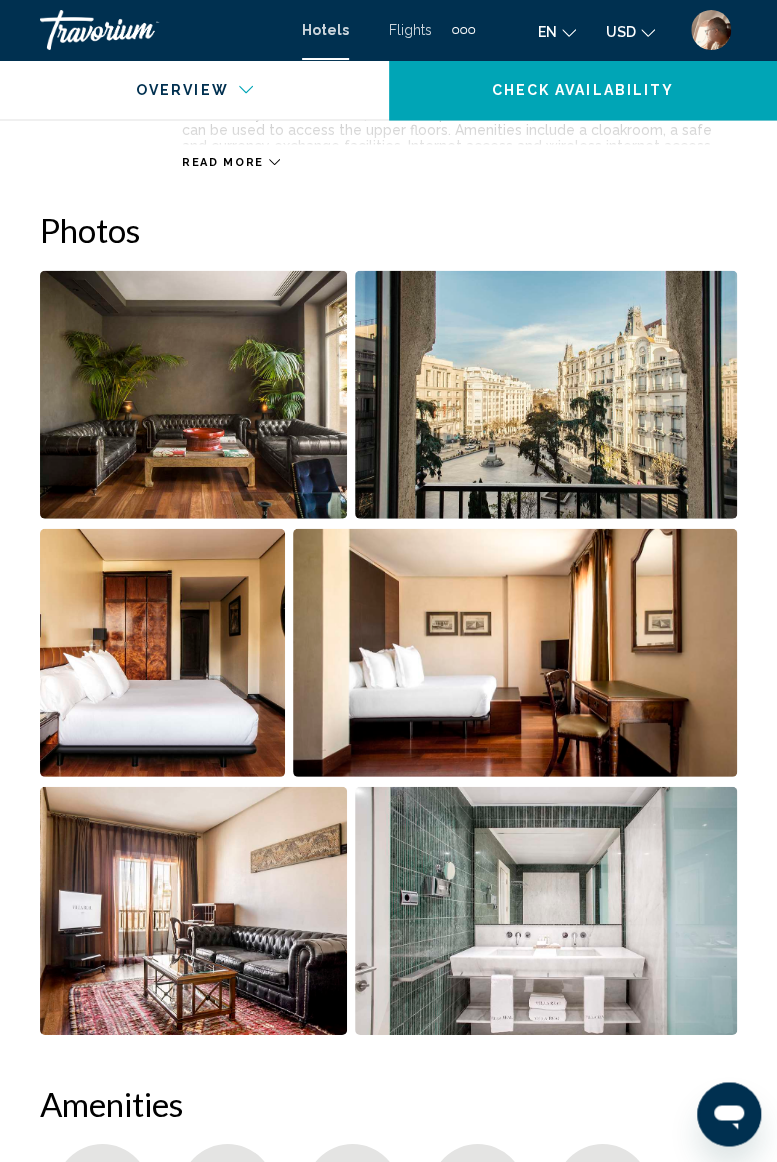 scroll, scrollTop: 1237, scrollLeft: 0, axis: vertical 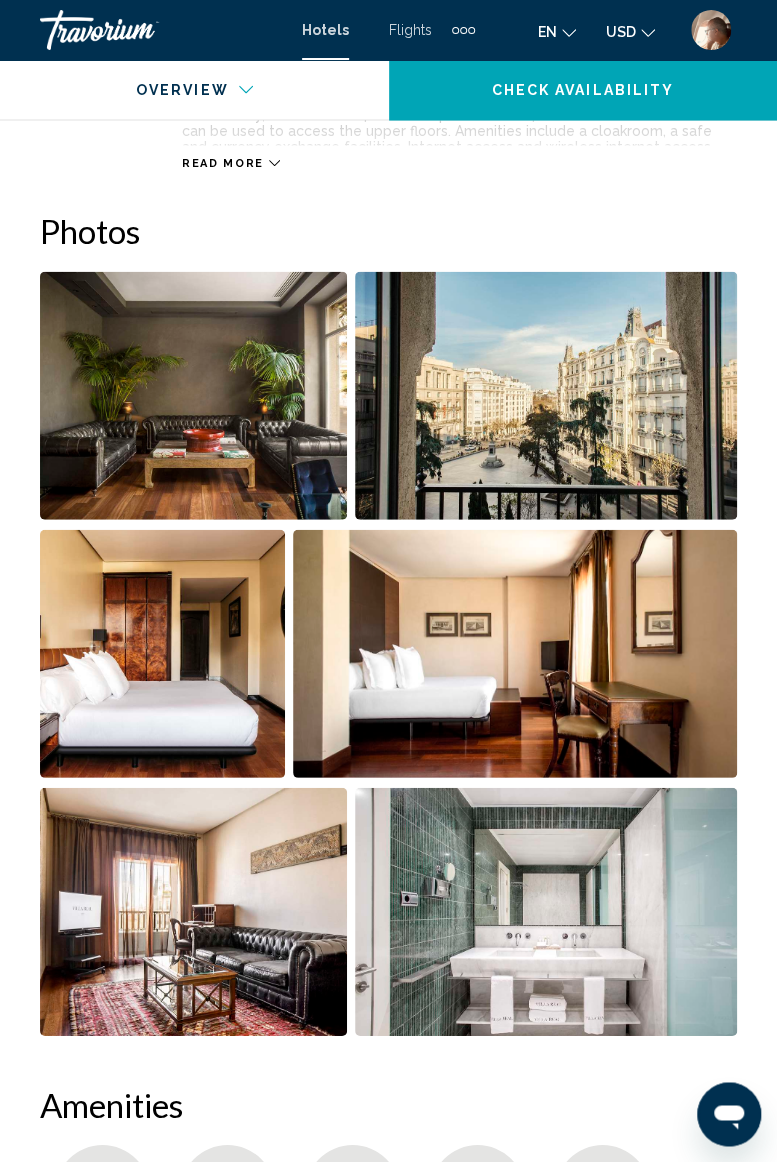 click at bounding box center [546, 396] 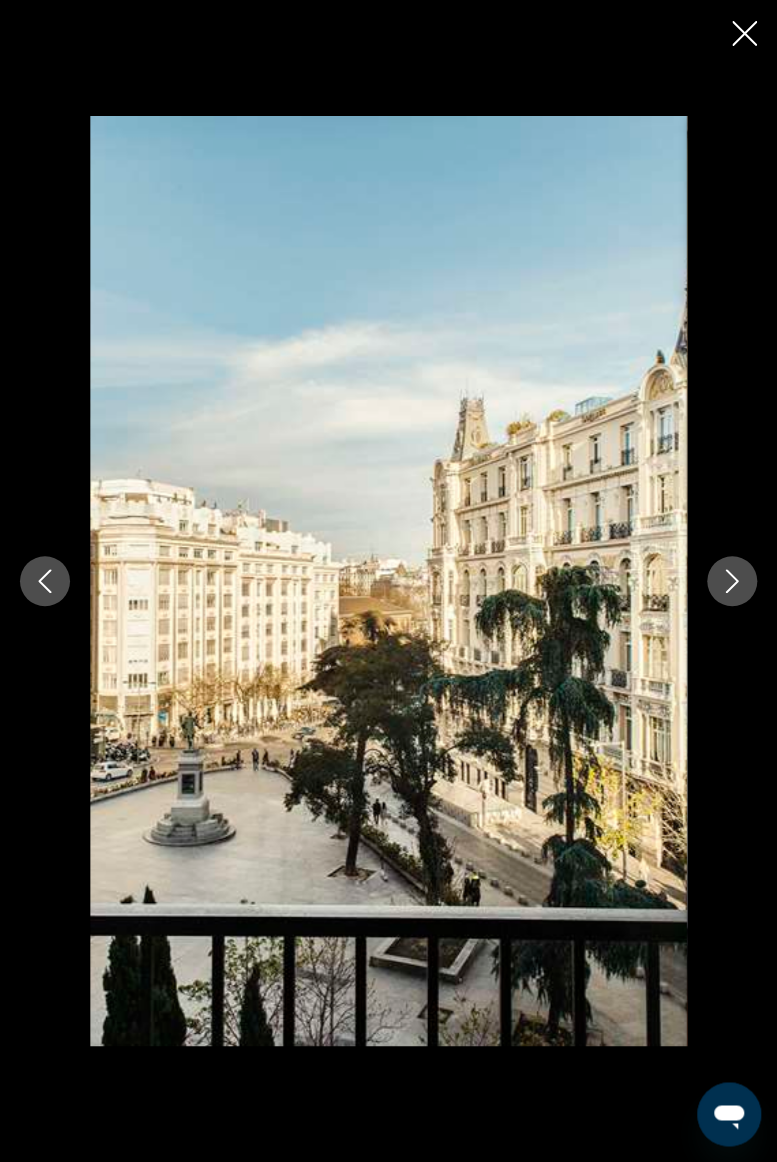 scroll, scrollTop: 1250, scrollLeft: 0, axis: vertical 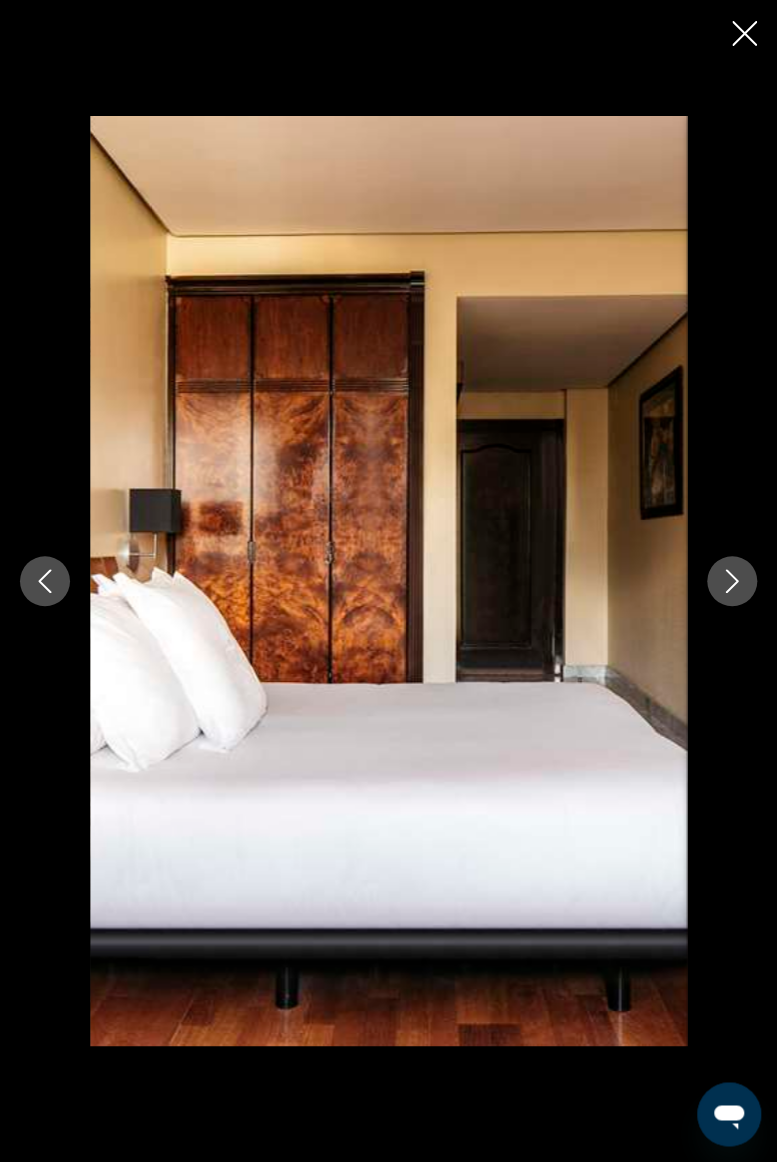 click 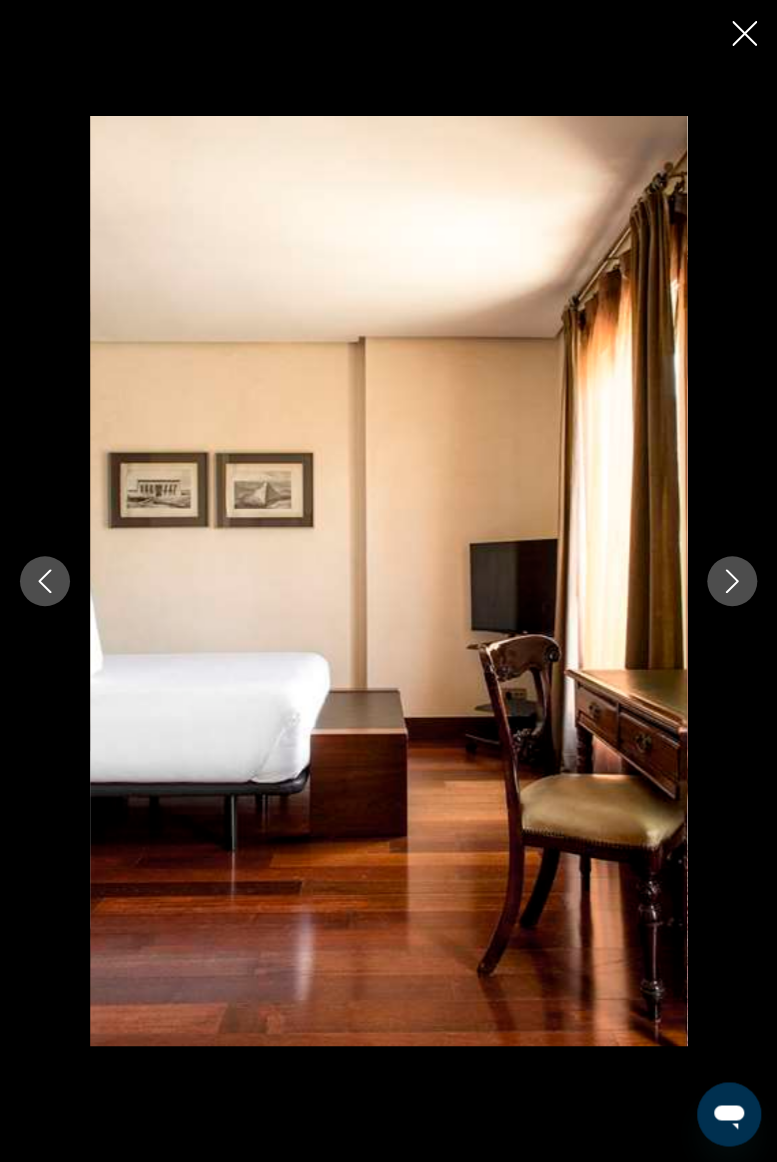 click 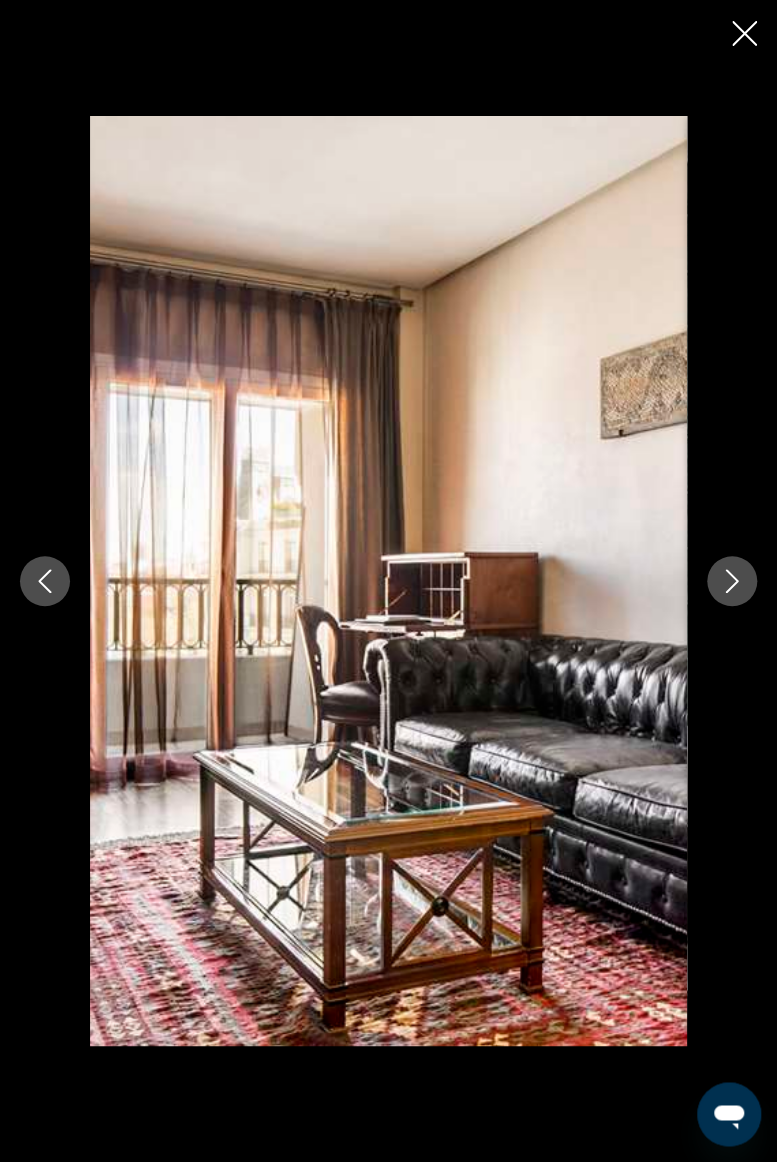 click 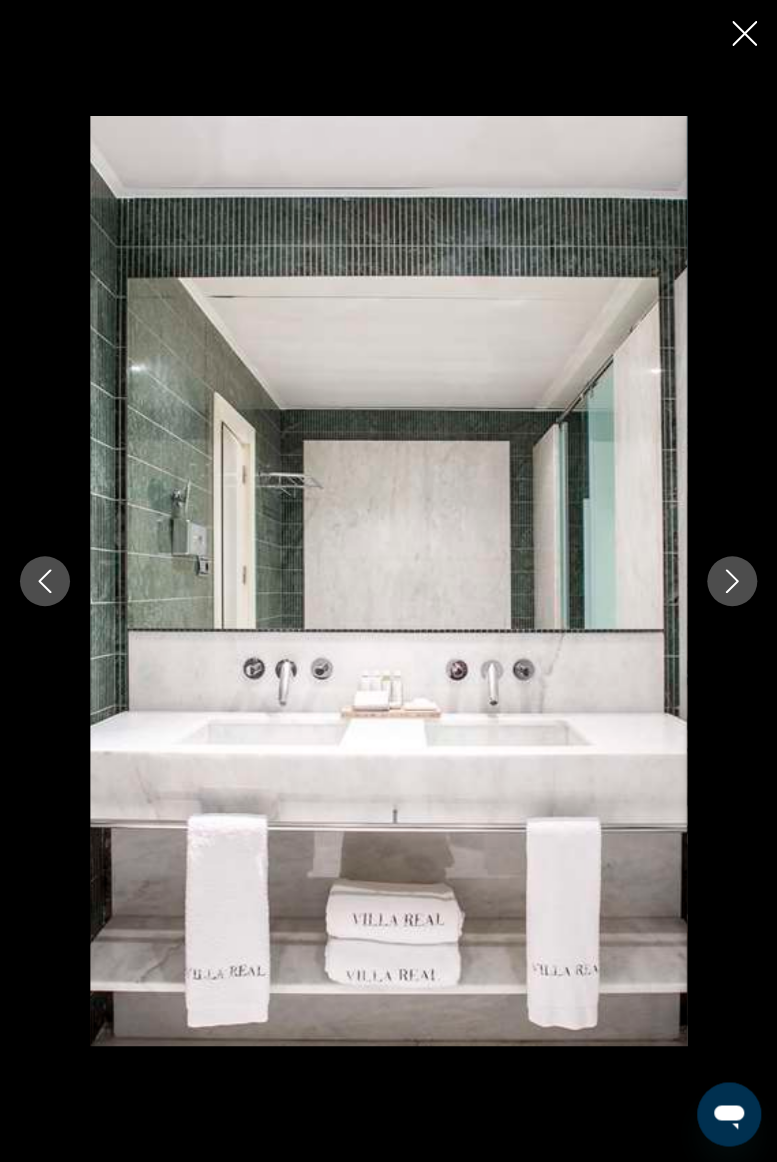 click at bounding box center (388, 581) 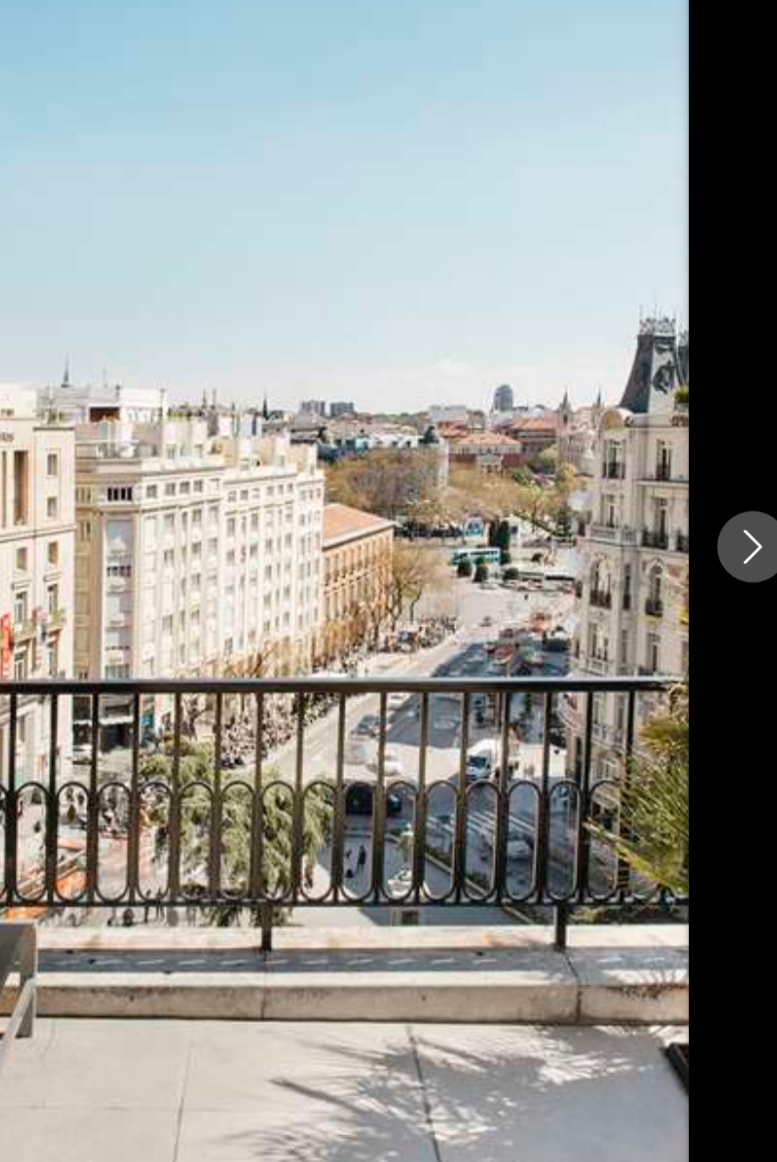 scroll, scrollTop: 1264, scrollLeft: 0, axis: vertical 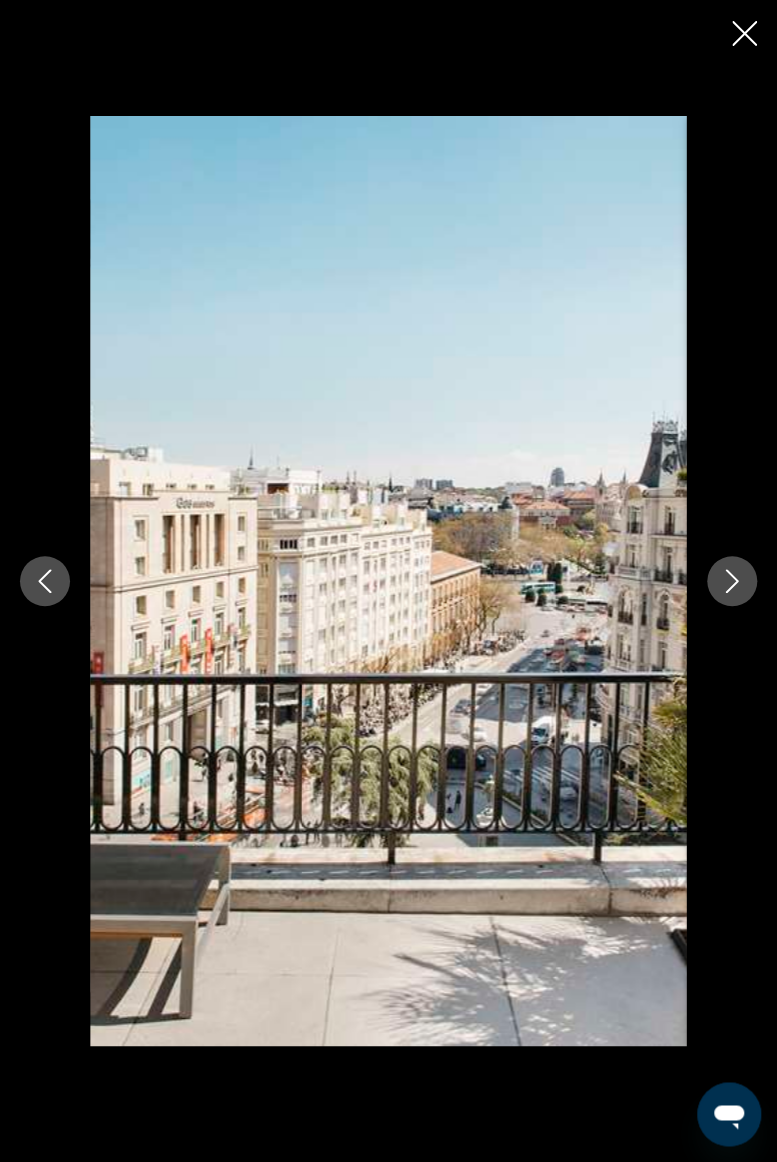 click at bounding box center (744, 35) 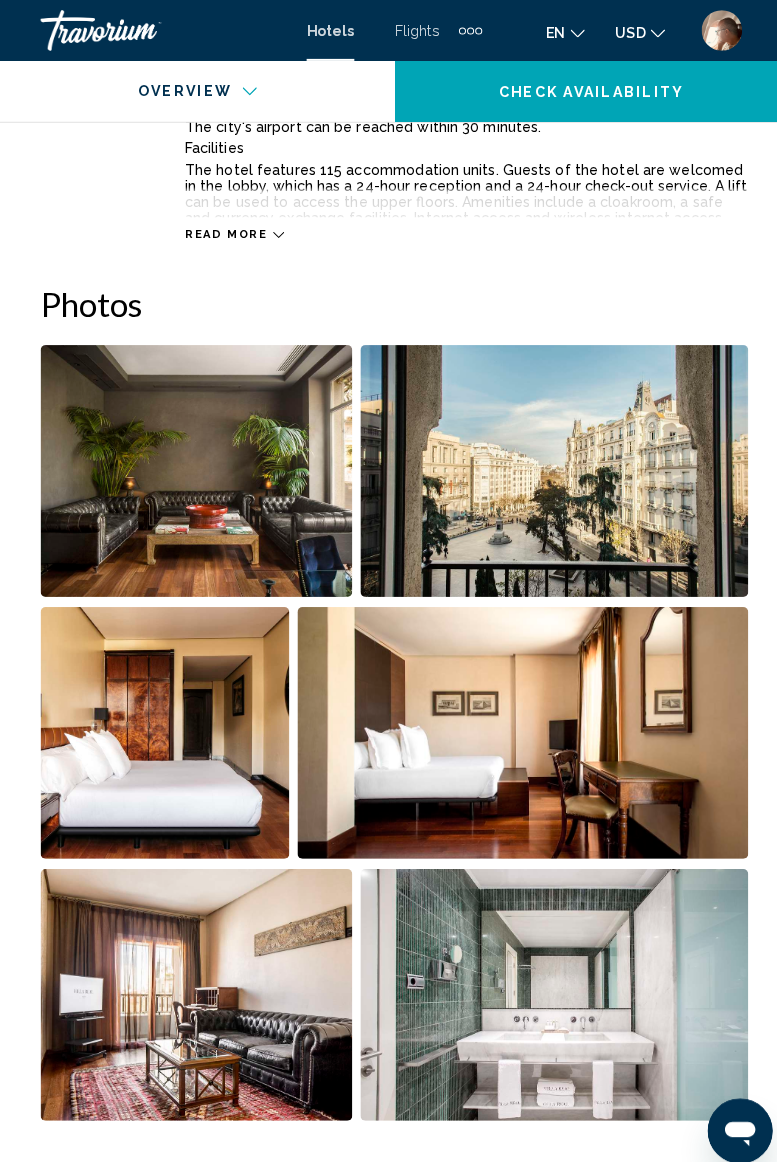 scroll, scrollTop: 1163, scrollLeft: 0, axis: vertical 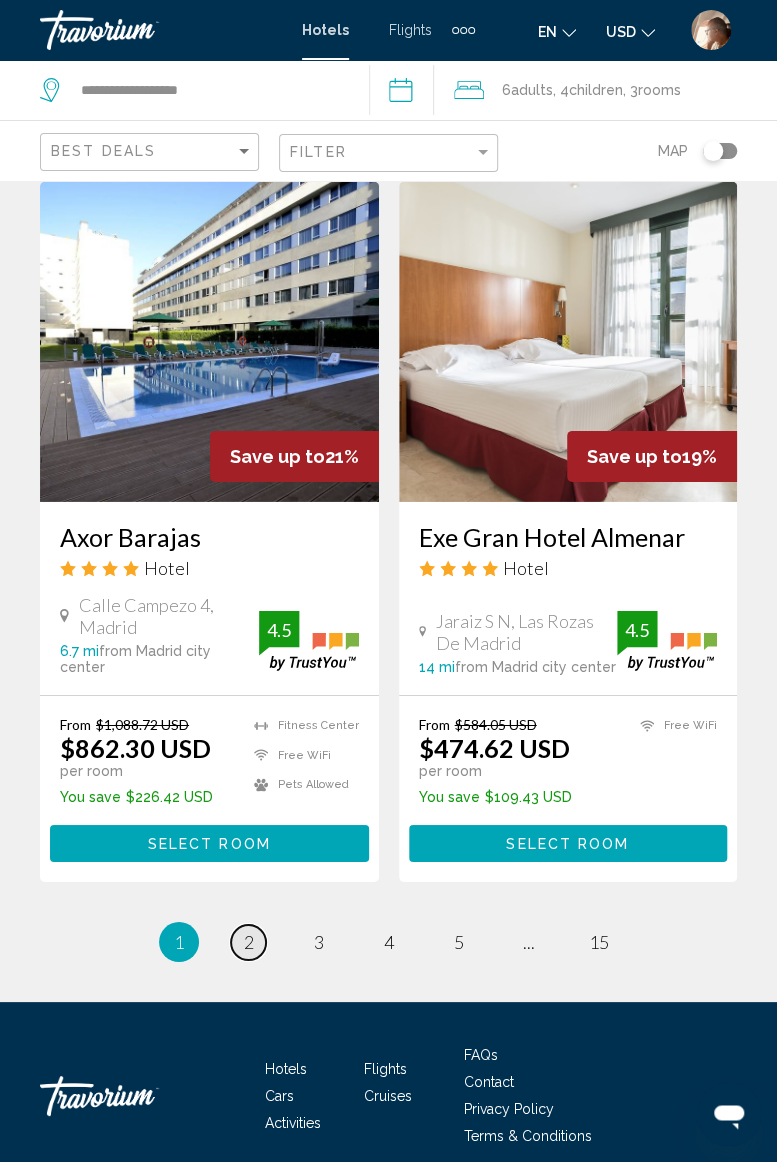 click on "2" at bounding box center (249, 942) 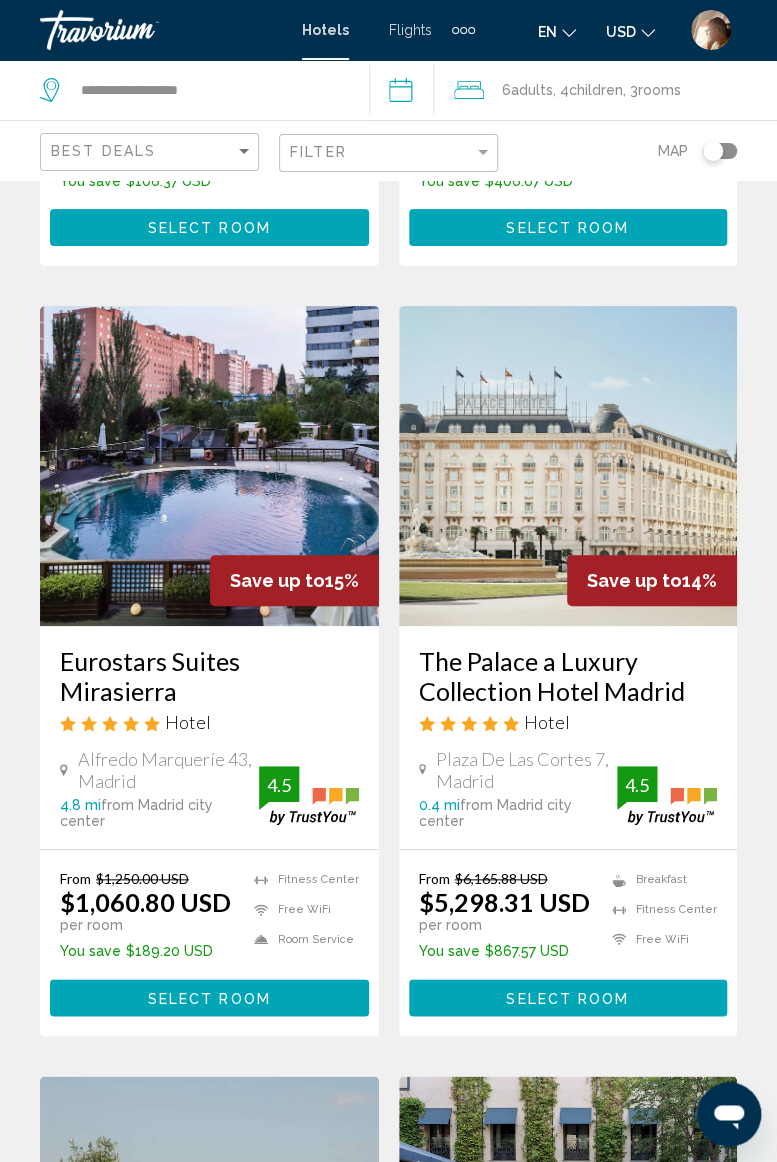 scroll, scrollTop: 2254, scrollLeft: 0, axis: vertical 